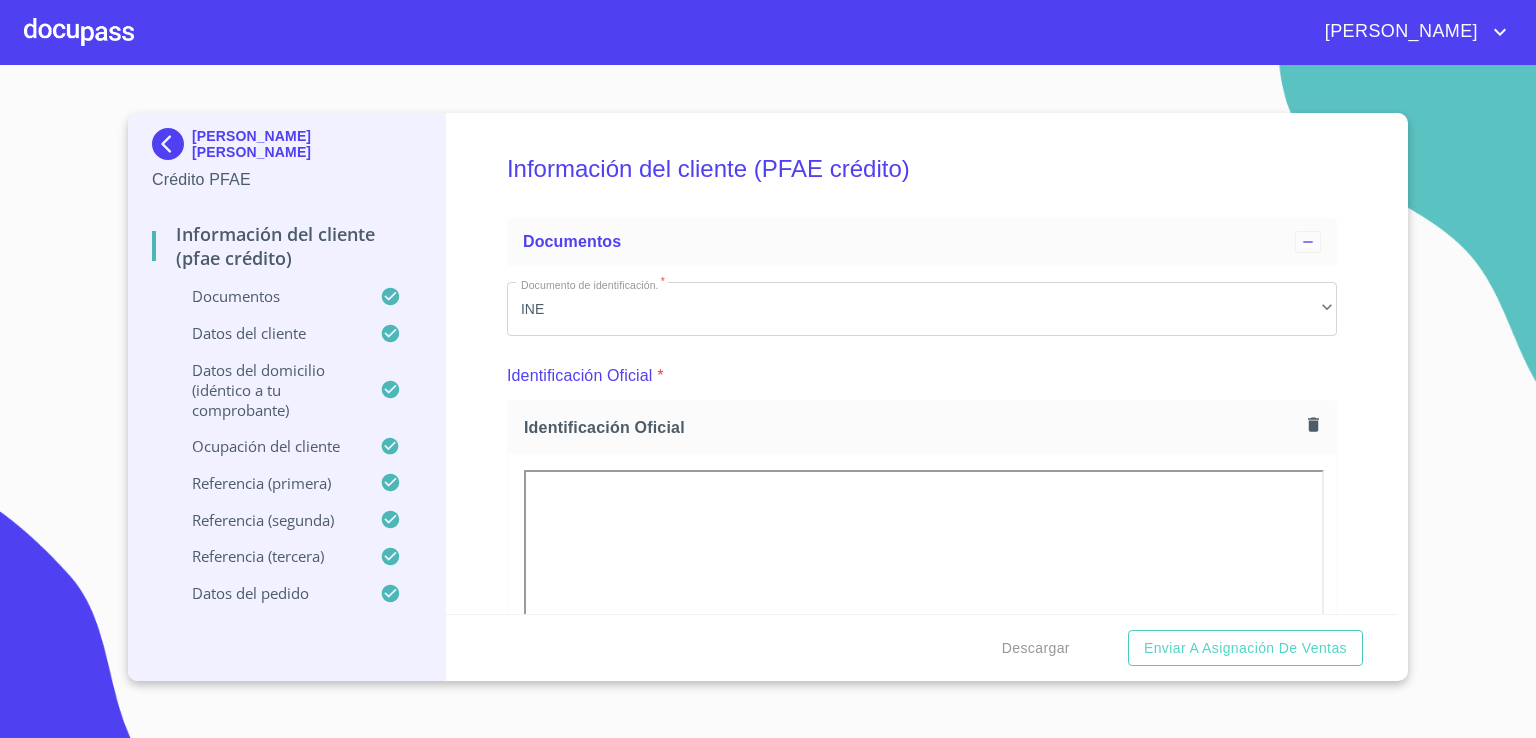 scroll, scrollTop: 0, scrollLeft: 0, axis: both 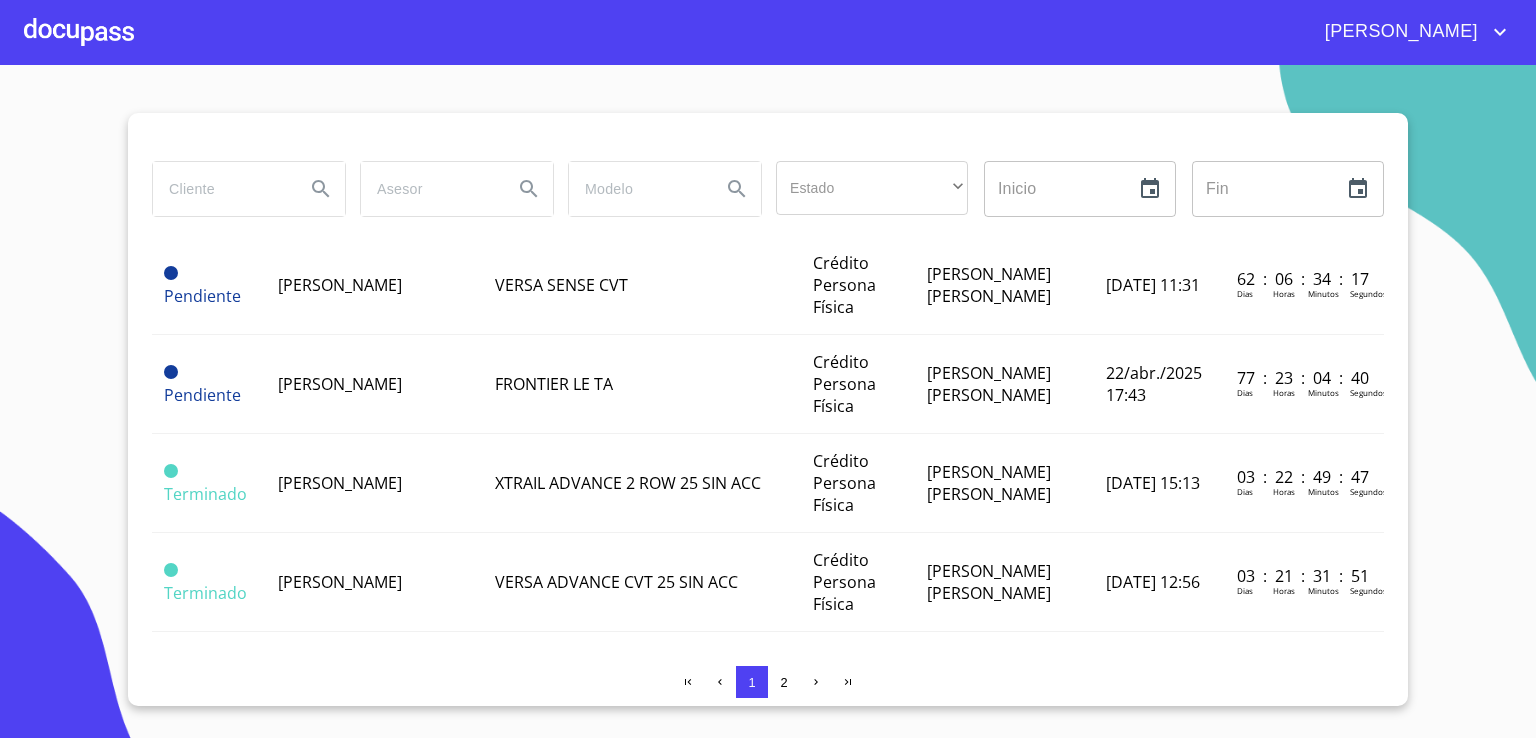 click at bounding box center (221, 189) 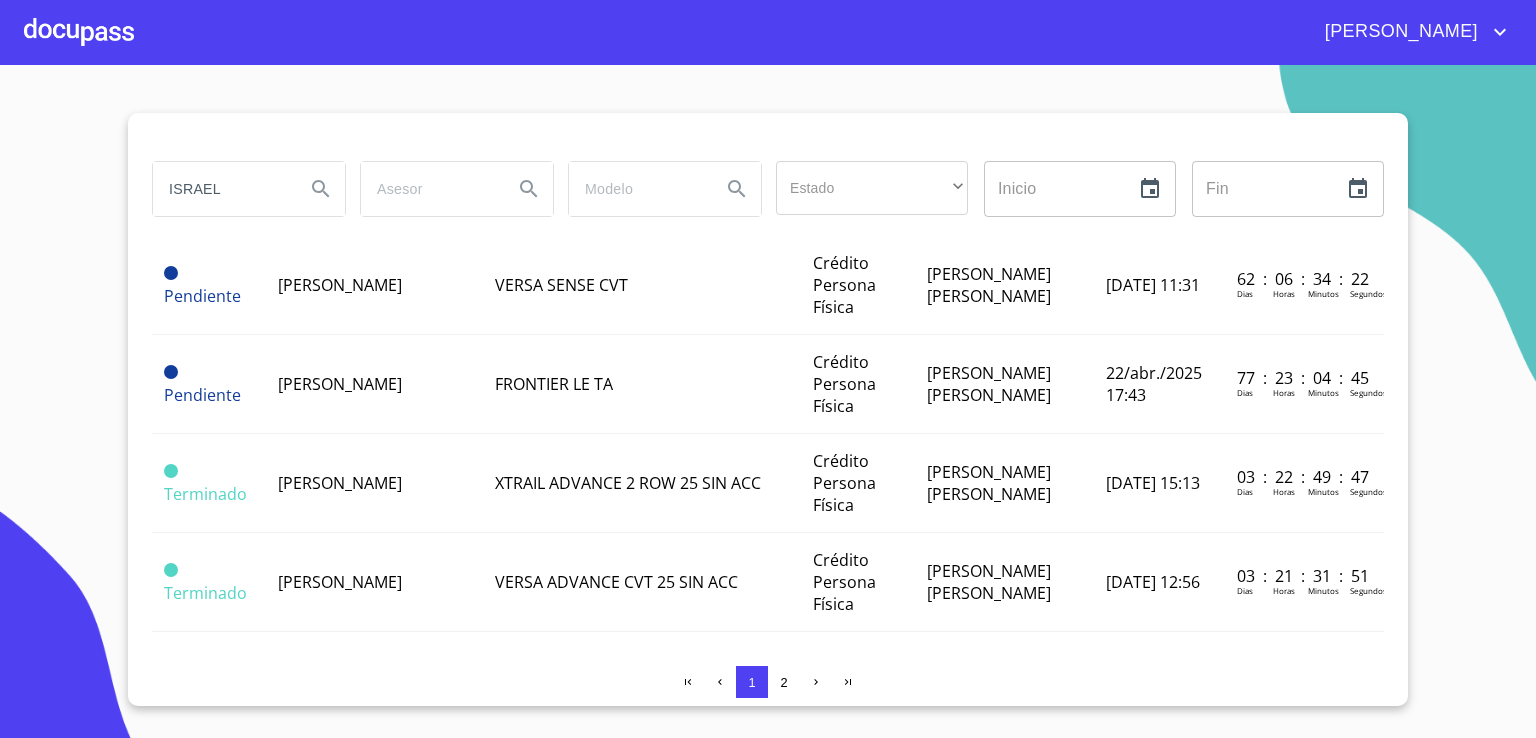 type on "ISRAEL" 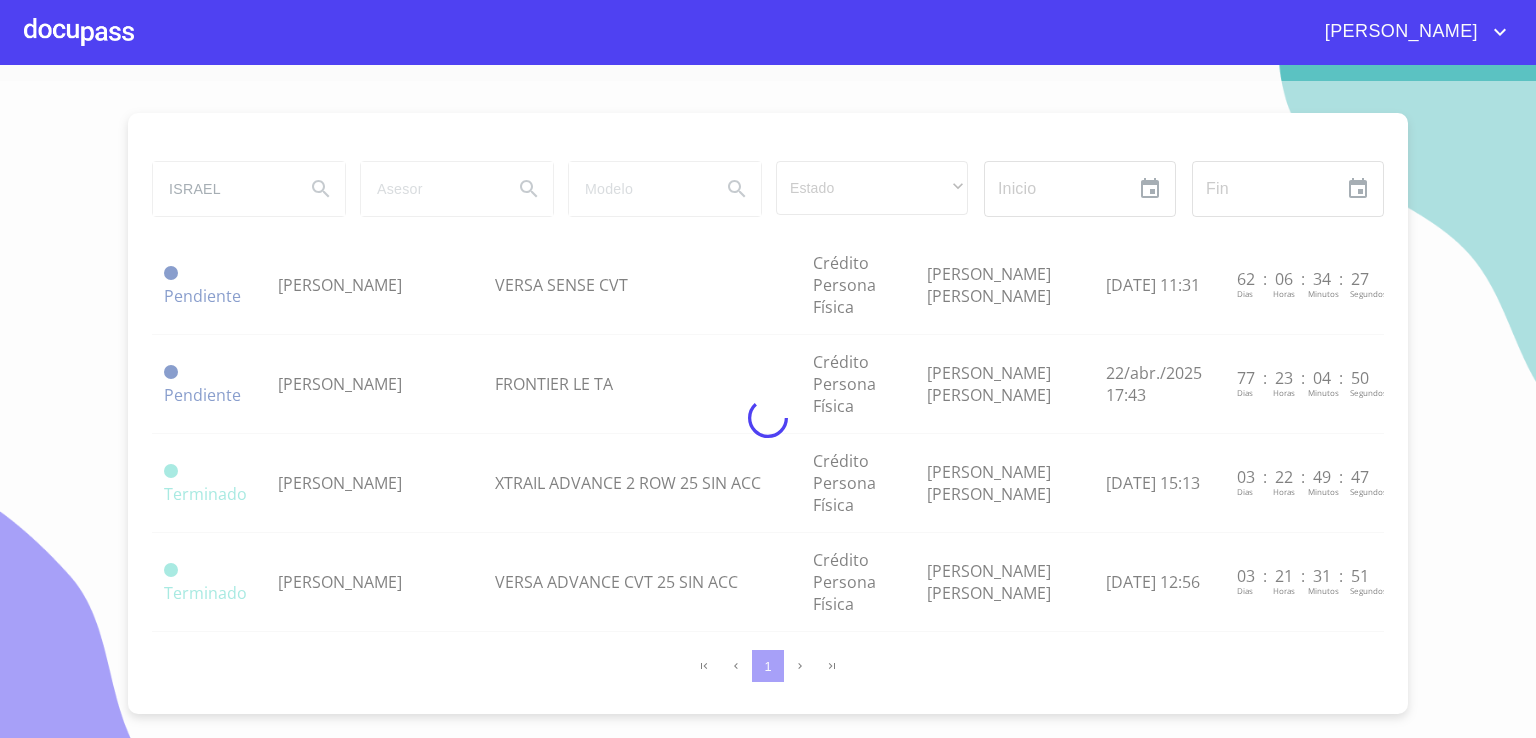 scroll, scrollTop: 0, scrollLeft: 0, axis: both 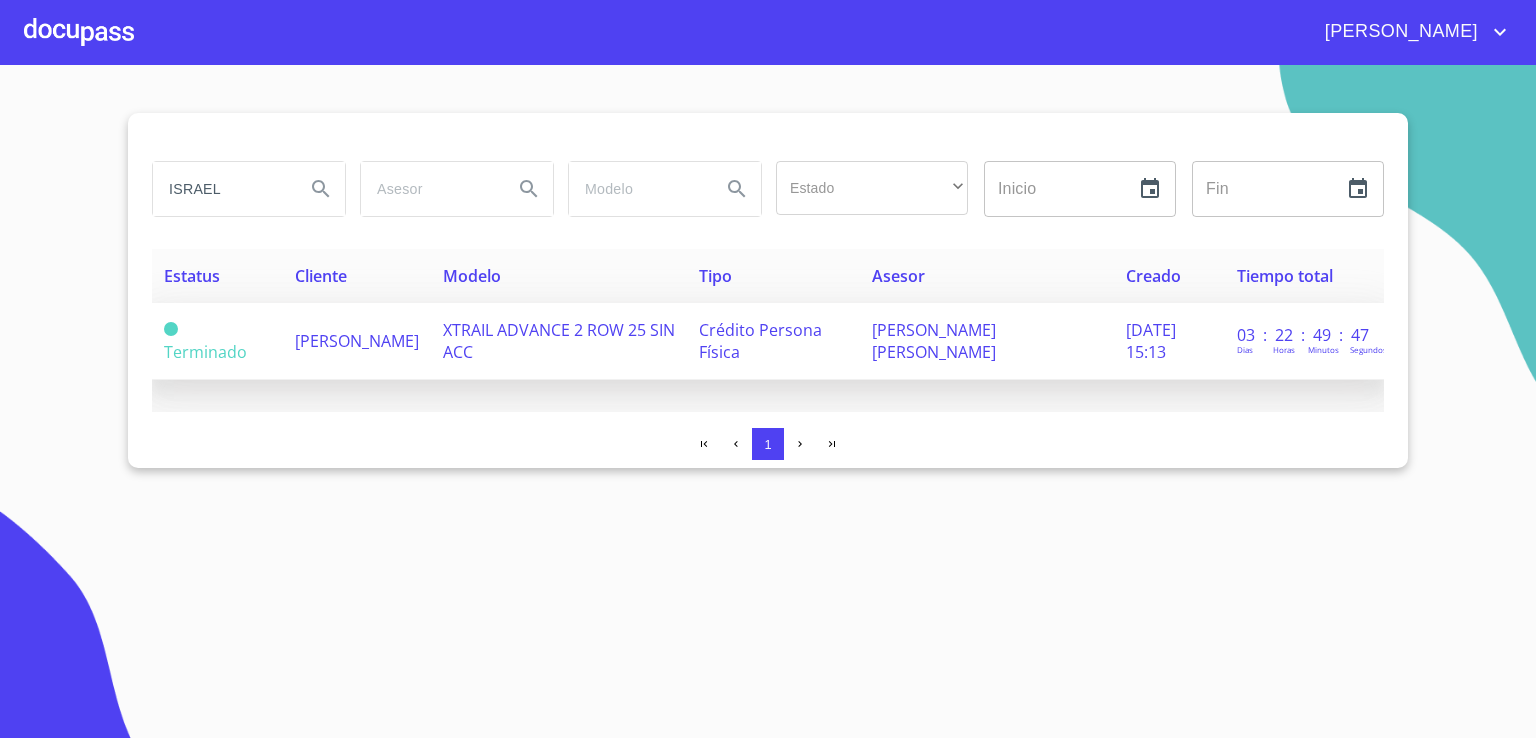 click on "[PERSON_NAME]" at bounding box center (357, 341) 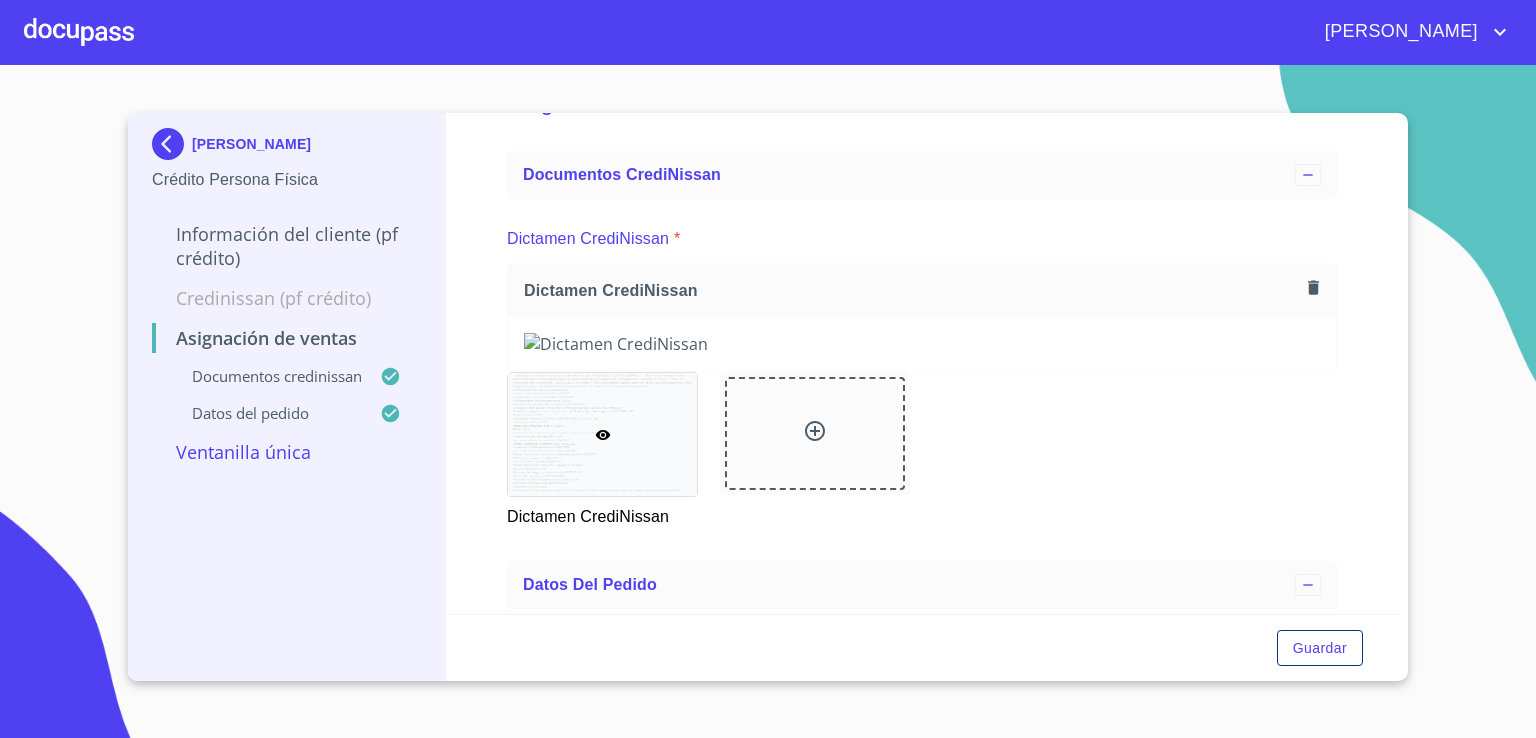 scroll, scrollTop: 0, scrollLeft: 0, axis: both 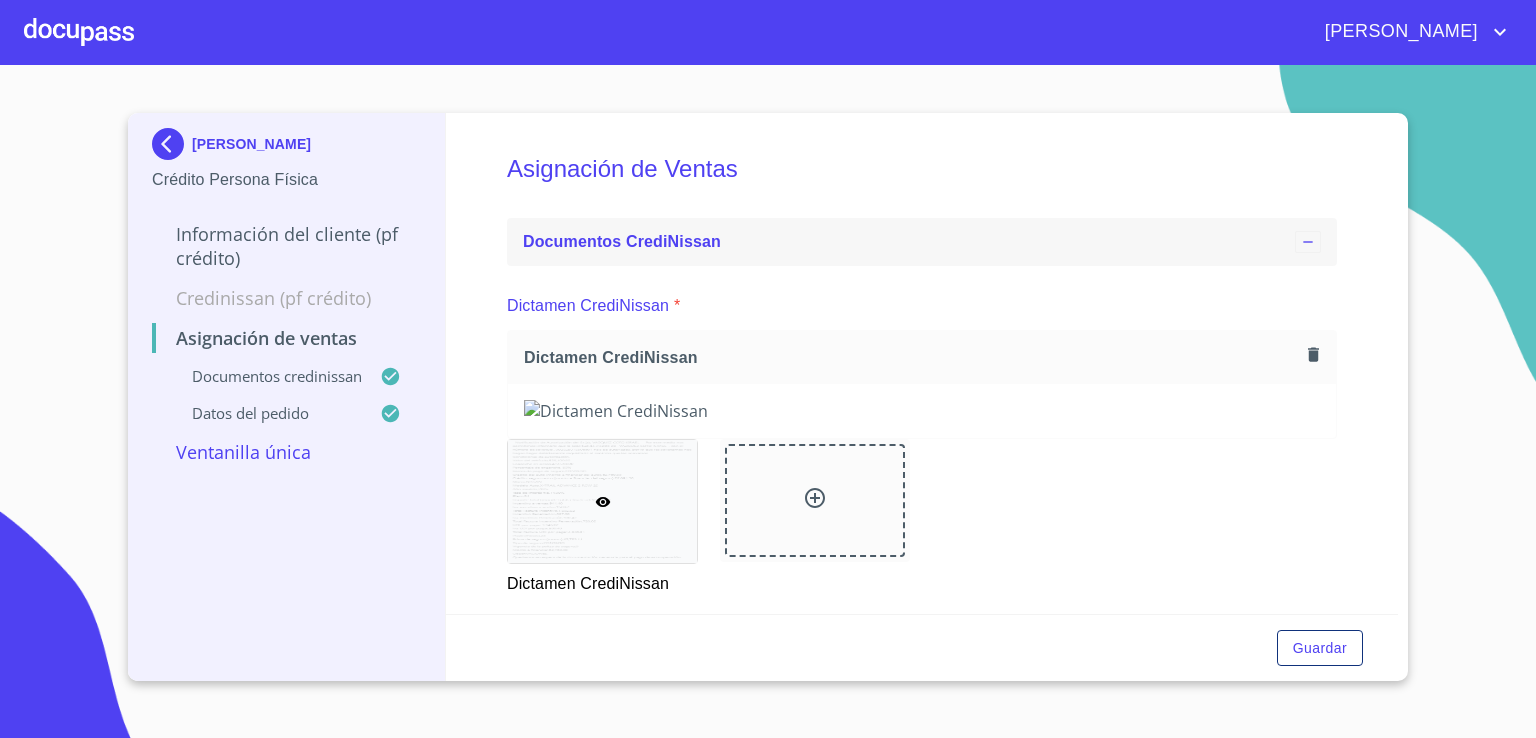 click 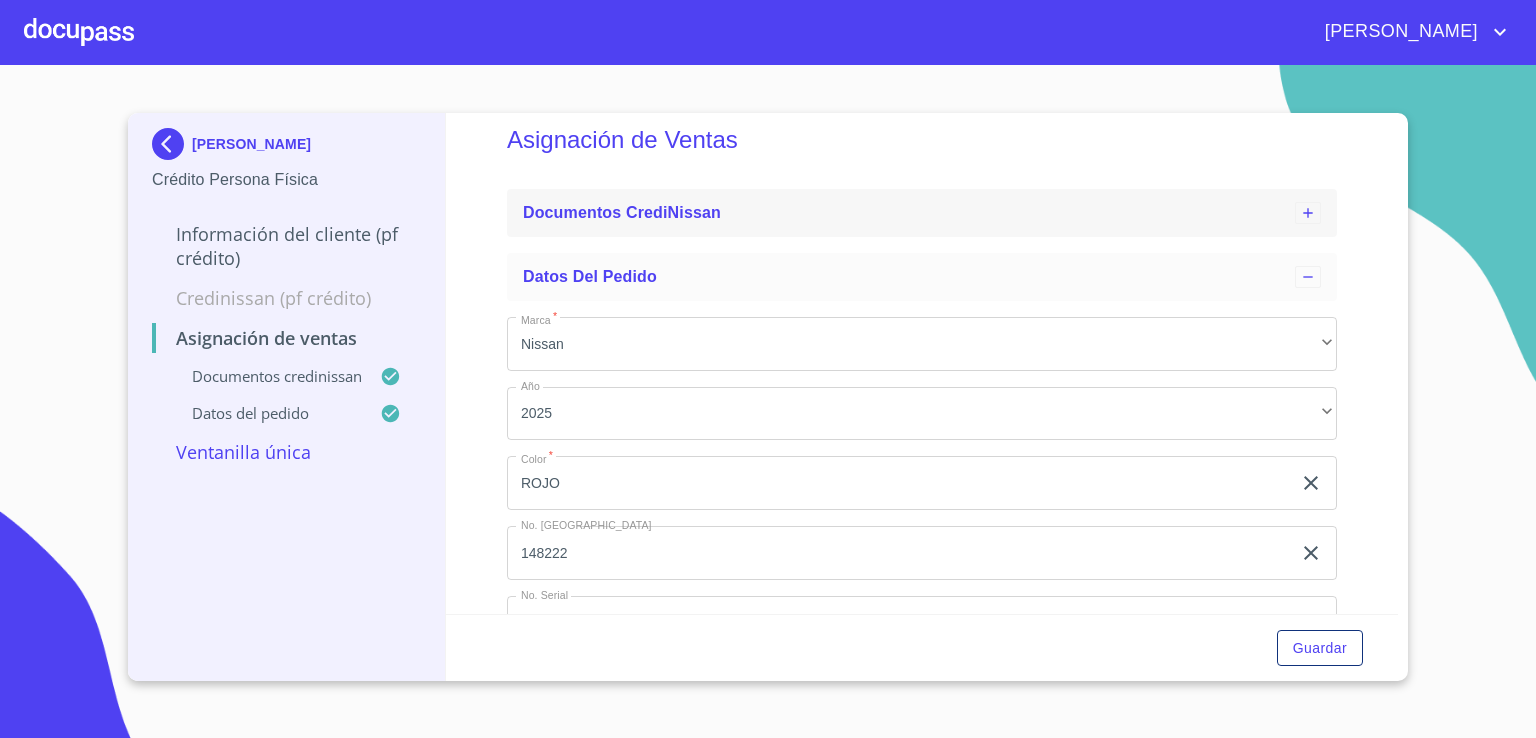 scroll, scrollTop: 0, scrollLeft: 0, axis: both 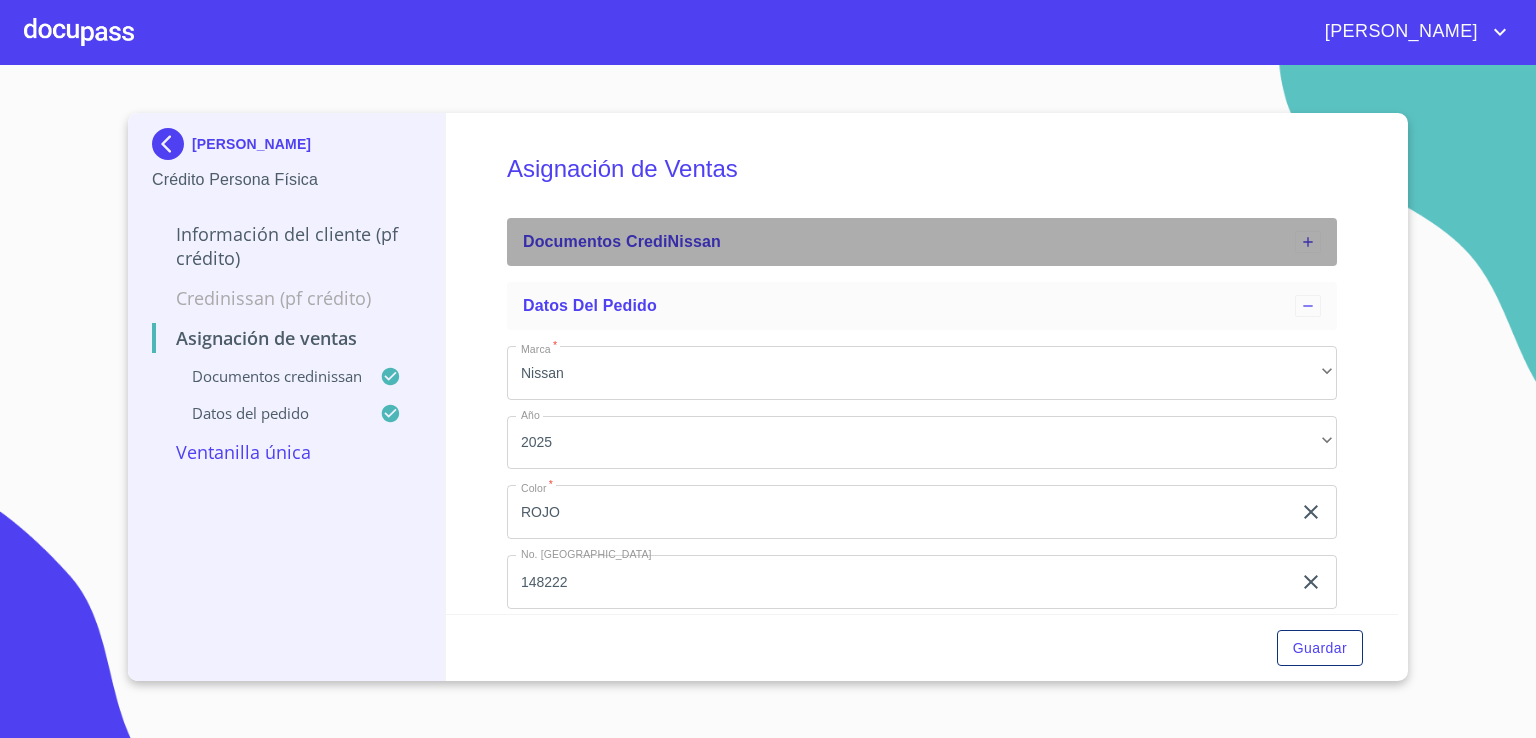 click 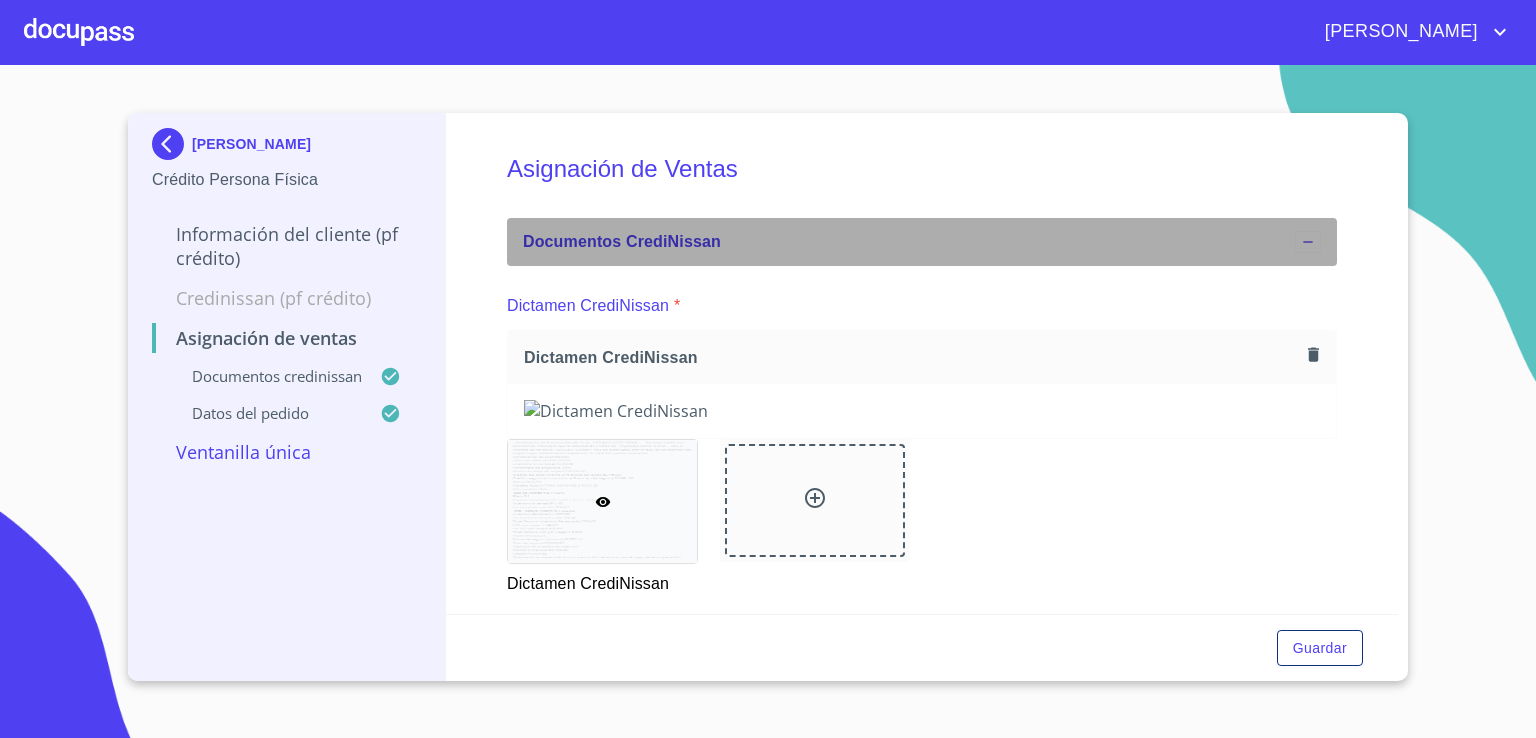 click 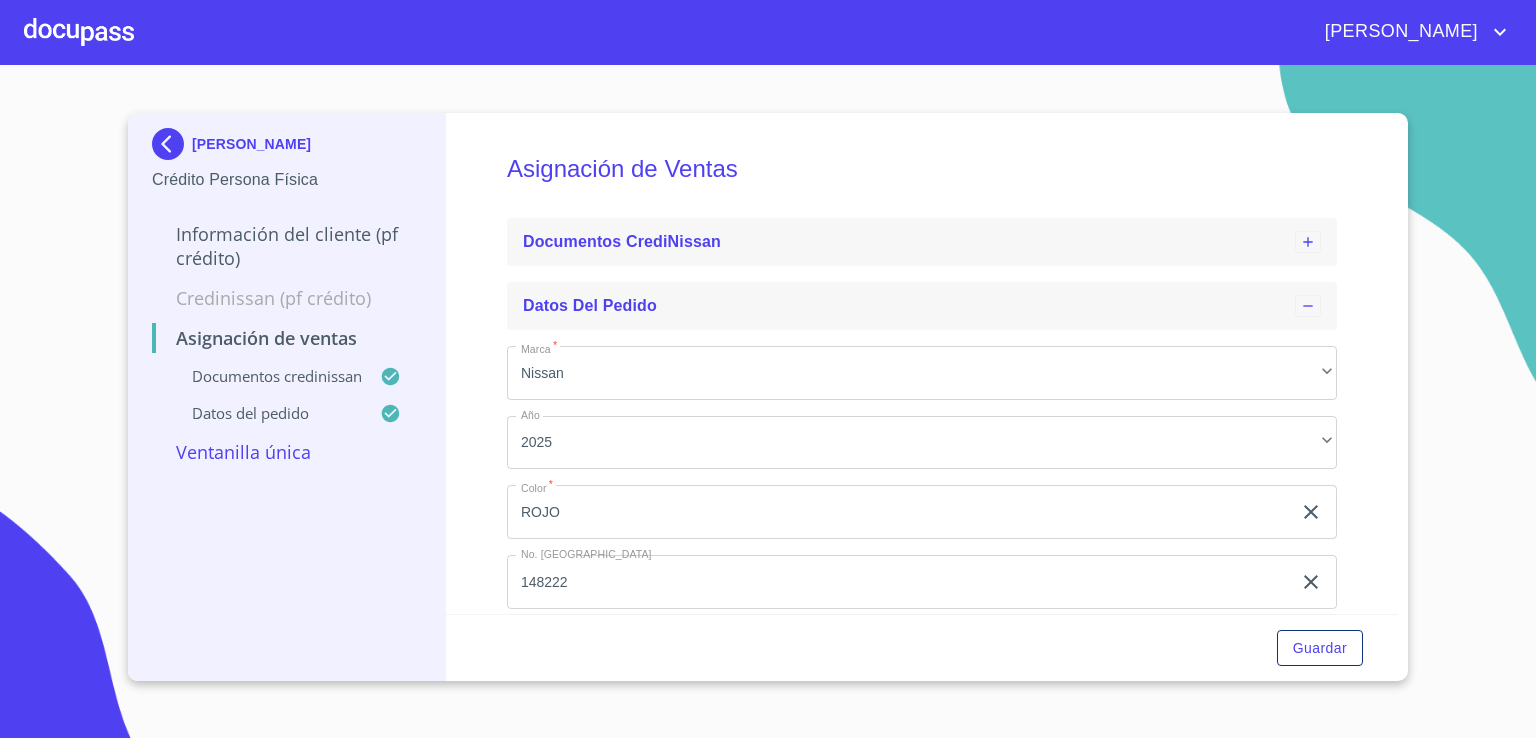 click 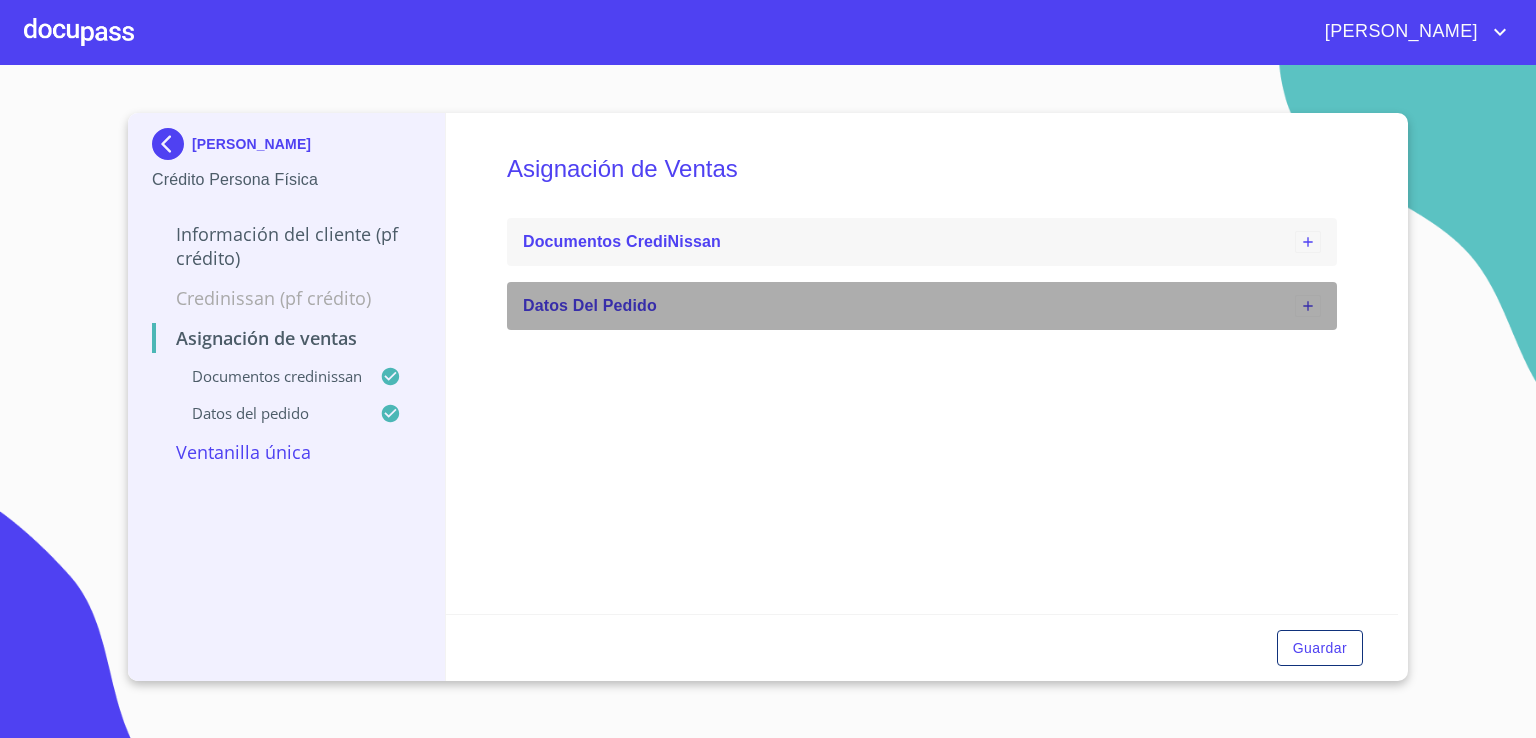 click at bounding box center (1308, 306) 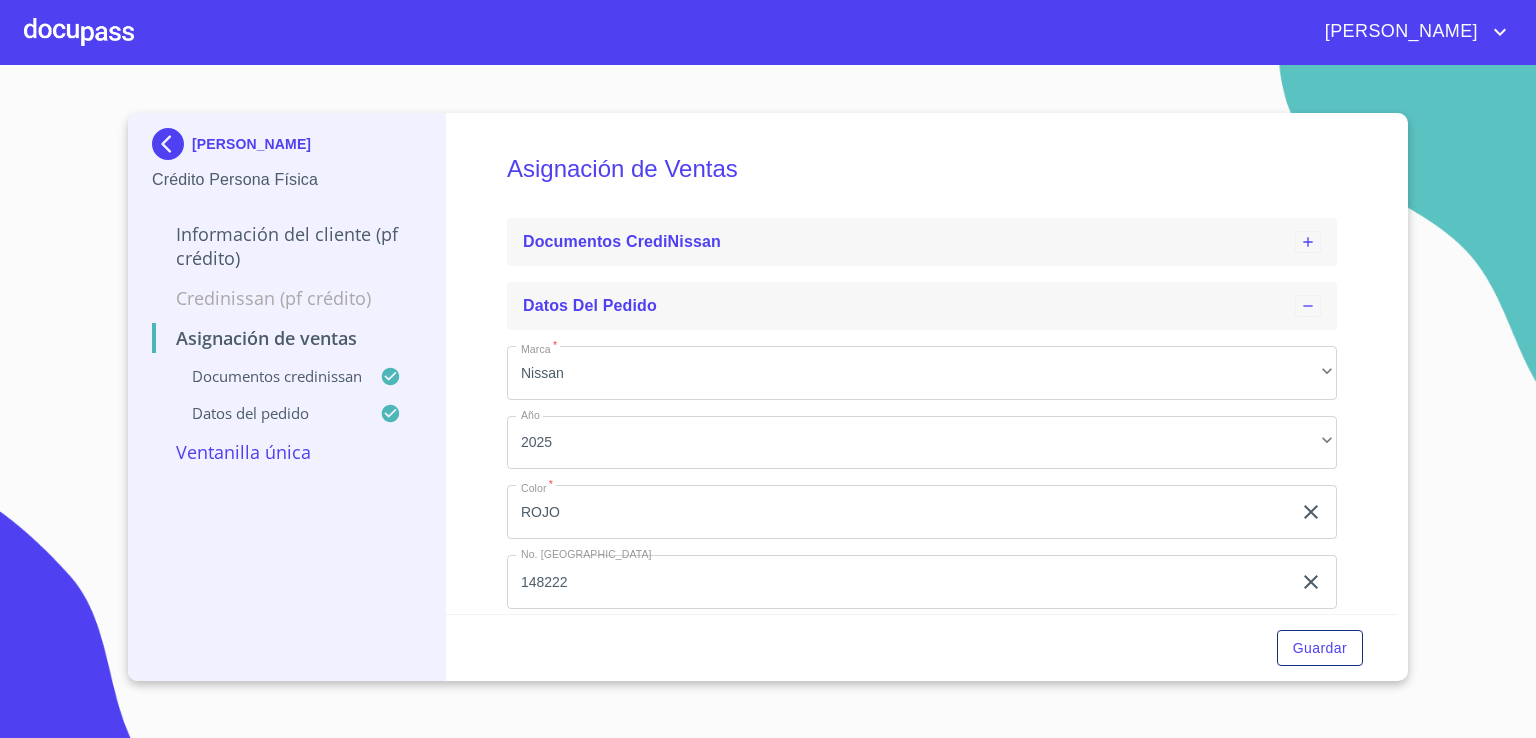 click 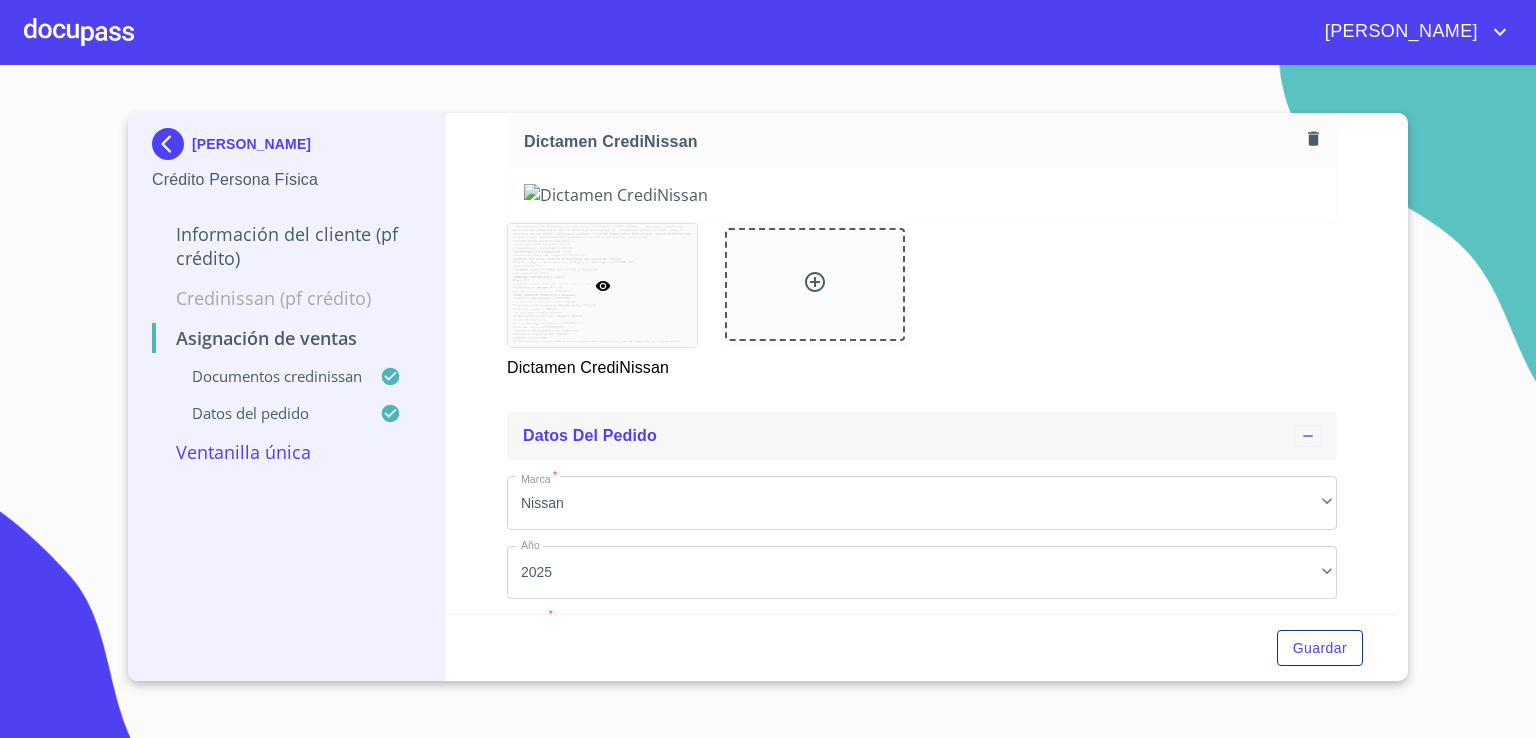 scroll, scrollTop: 0, scrollLeft: 0, axis: both 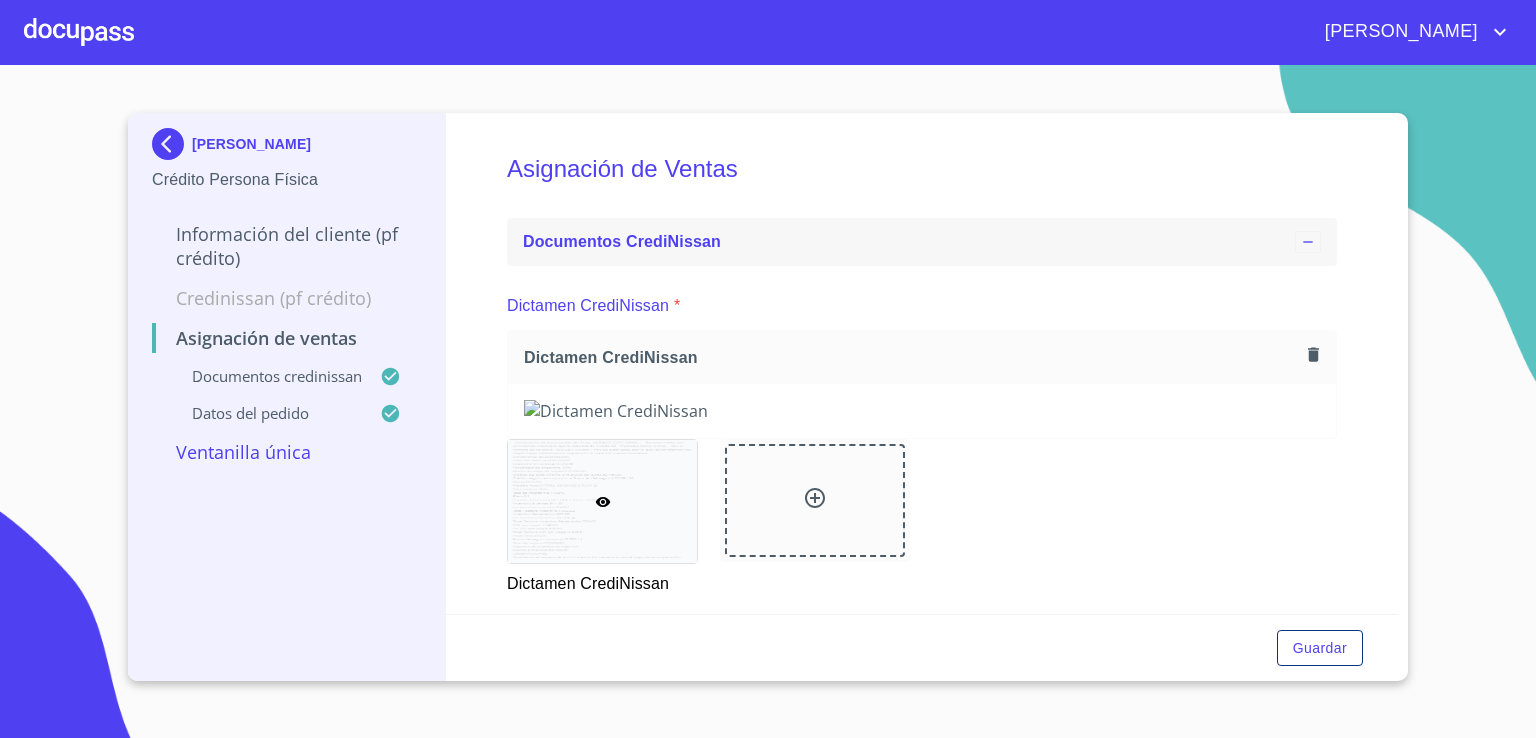 click at bounding box center [172, 144] 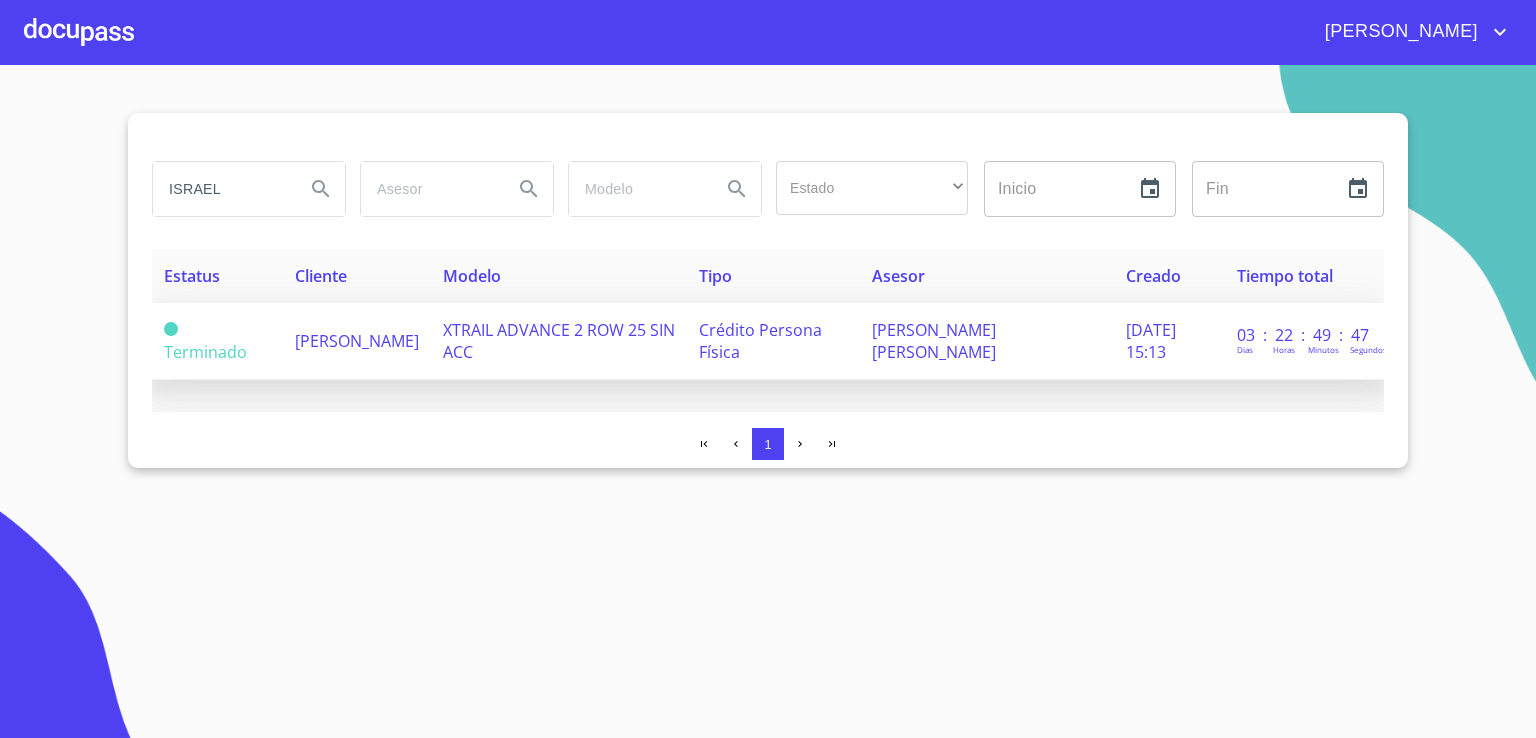 click on "XTRAIL ADVANCE 2 ROW 25 SIN ACC" at bounding box center (559, 341) 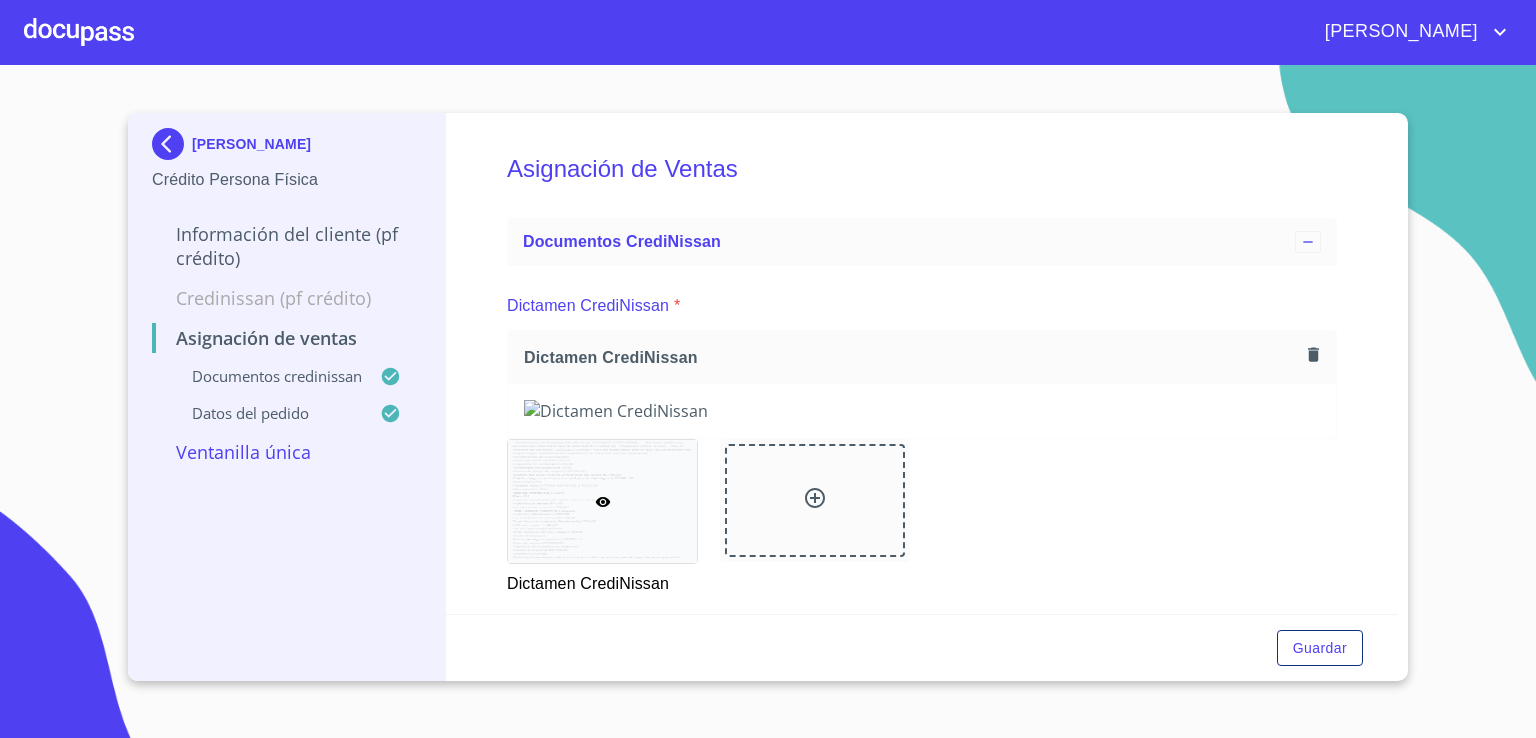 click at bounding box center (79, 32) 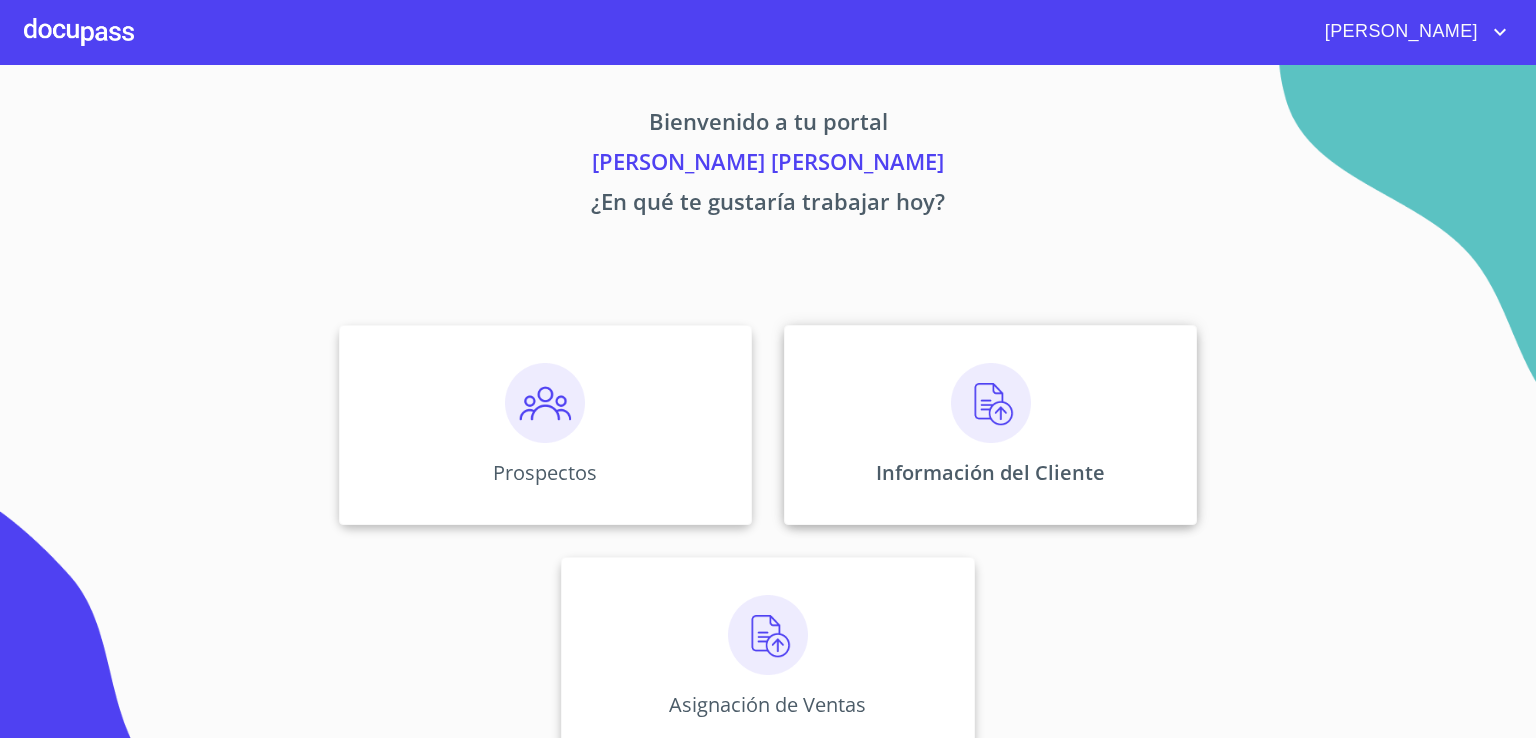 click on "Información del Cliente" at bounding box center (990, 425) 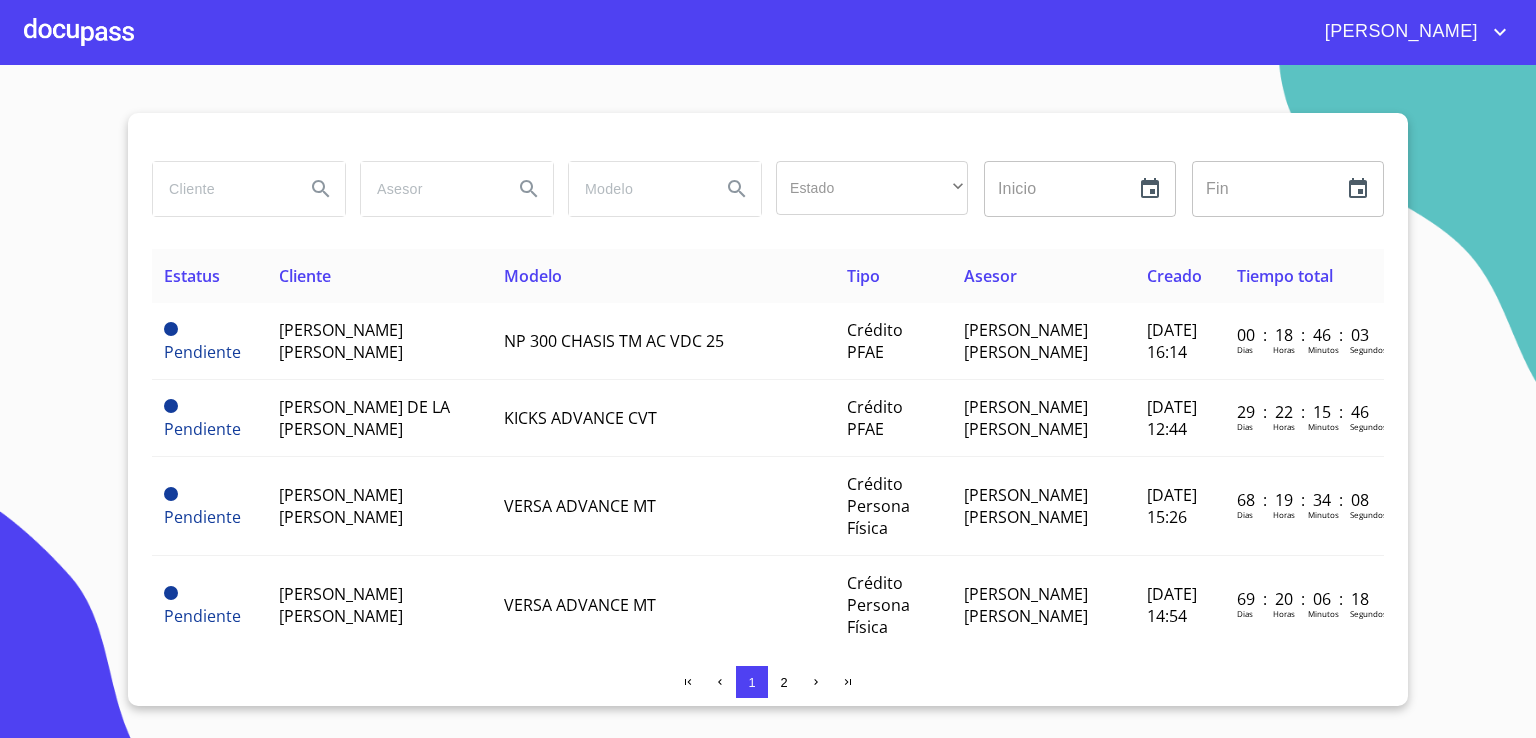 click at bounding box center (221, 189) 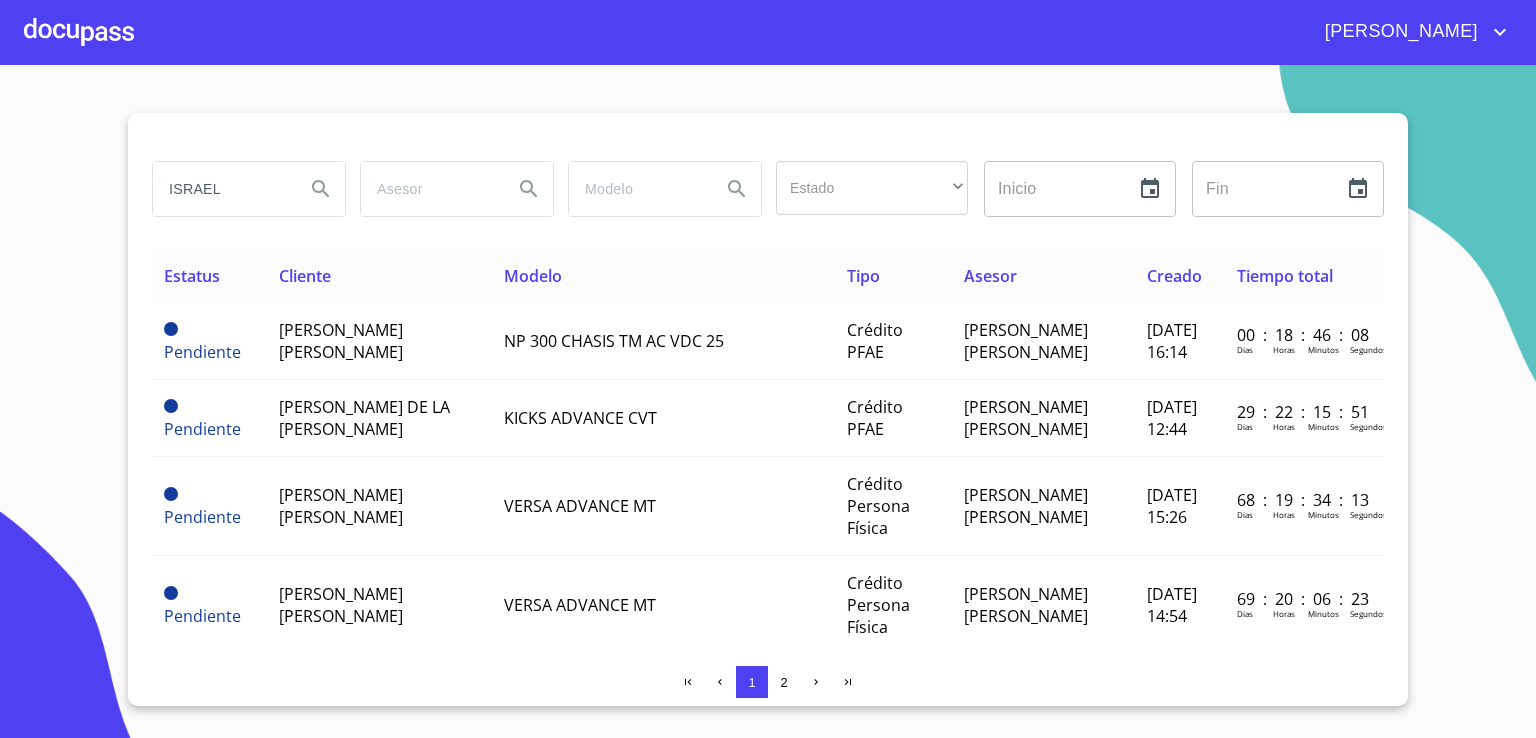 type on "ISRAEL" 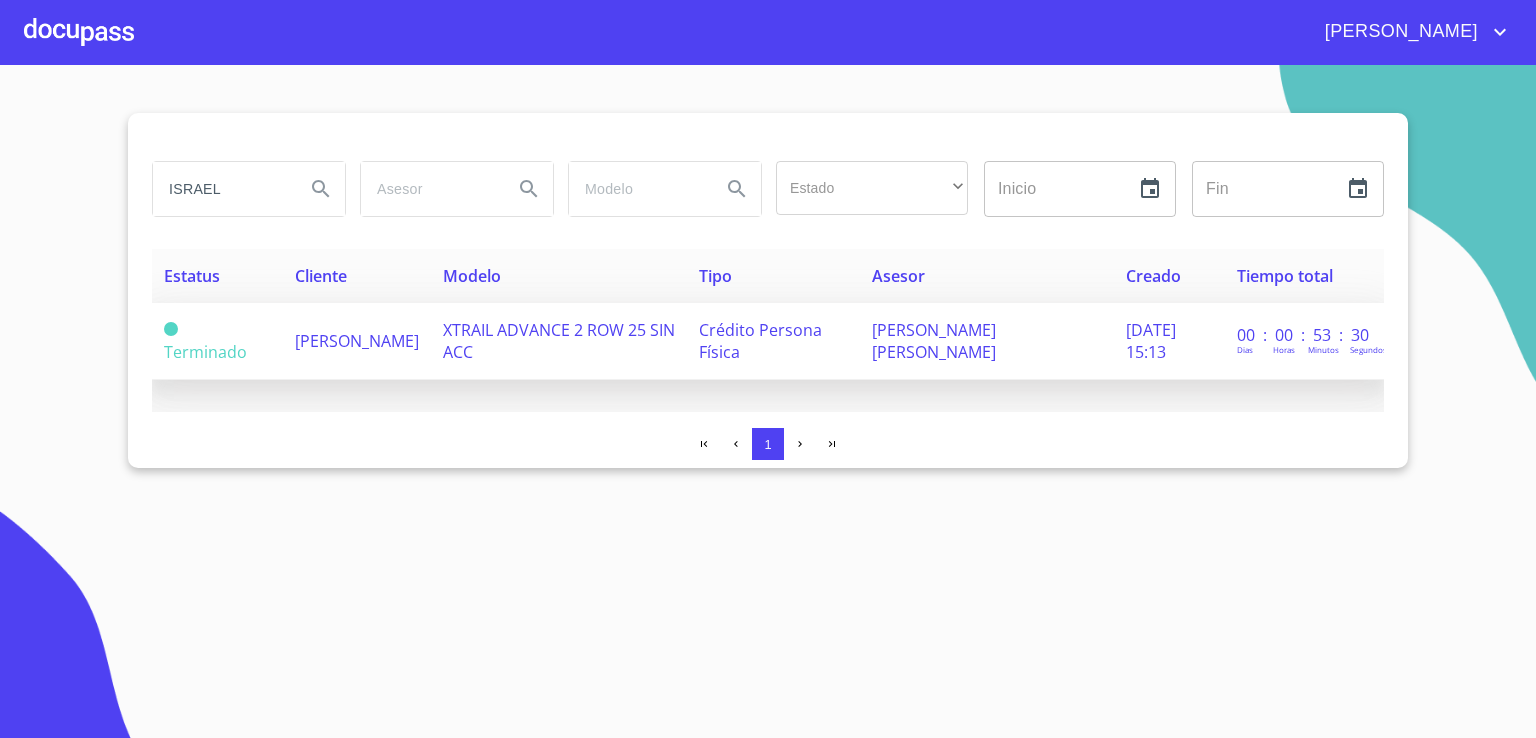 click on "[PERSON_NAME]" at bounding box center [357, 341] 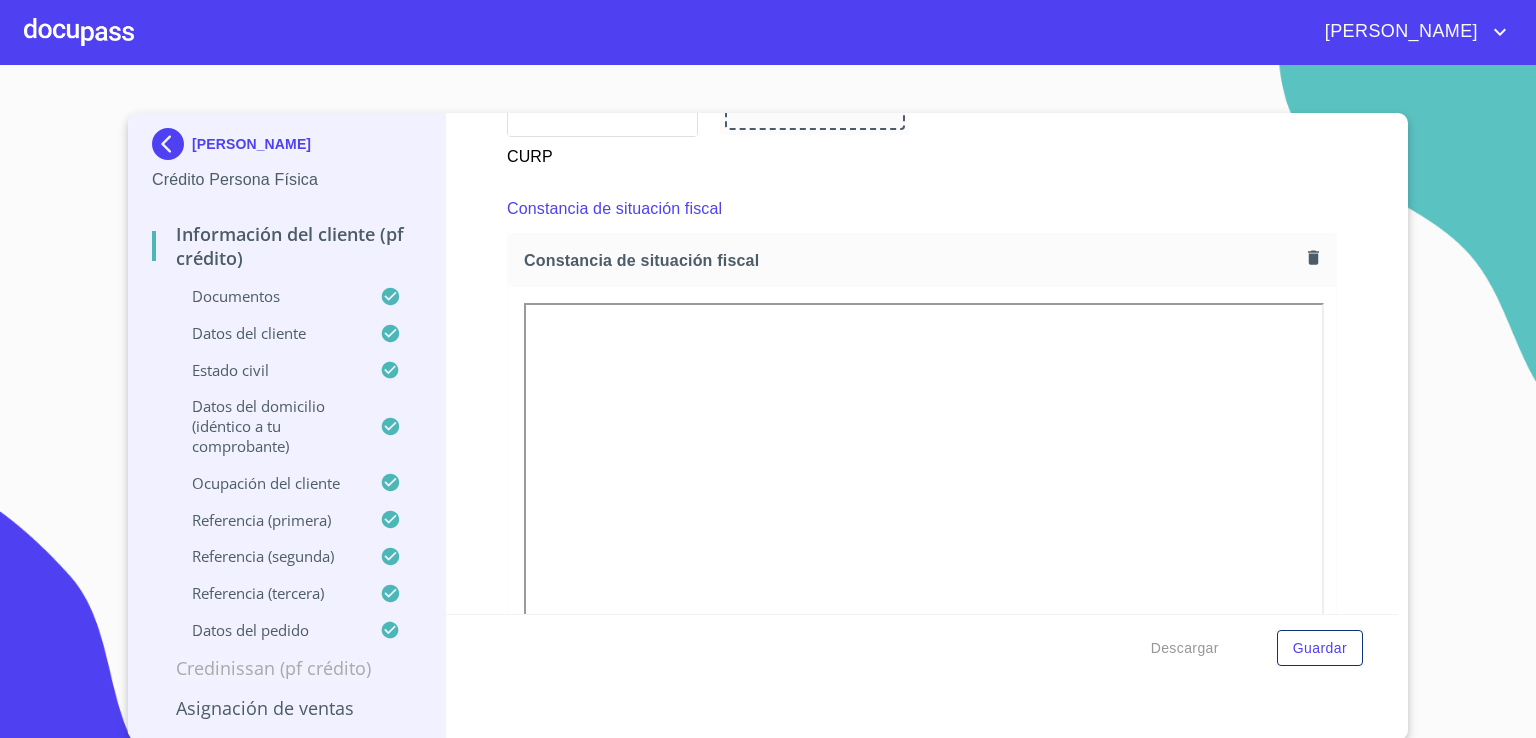scroll, scrollTop: 5483, scrollLeft: 0, axis: vertical 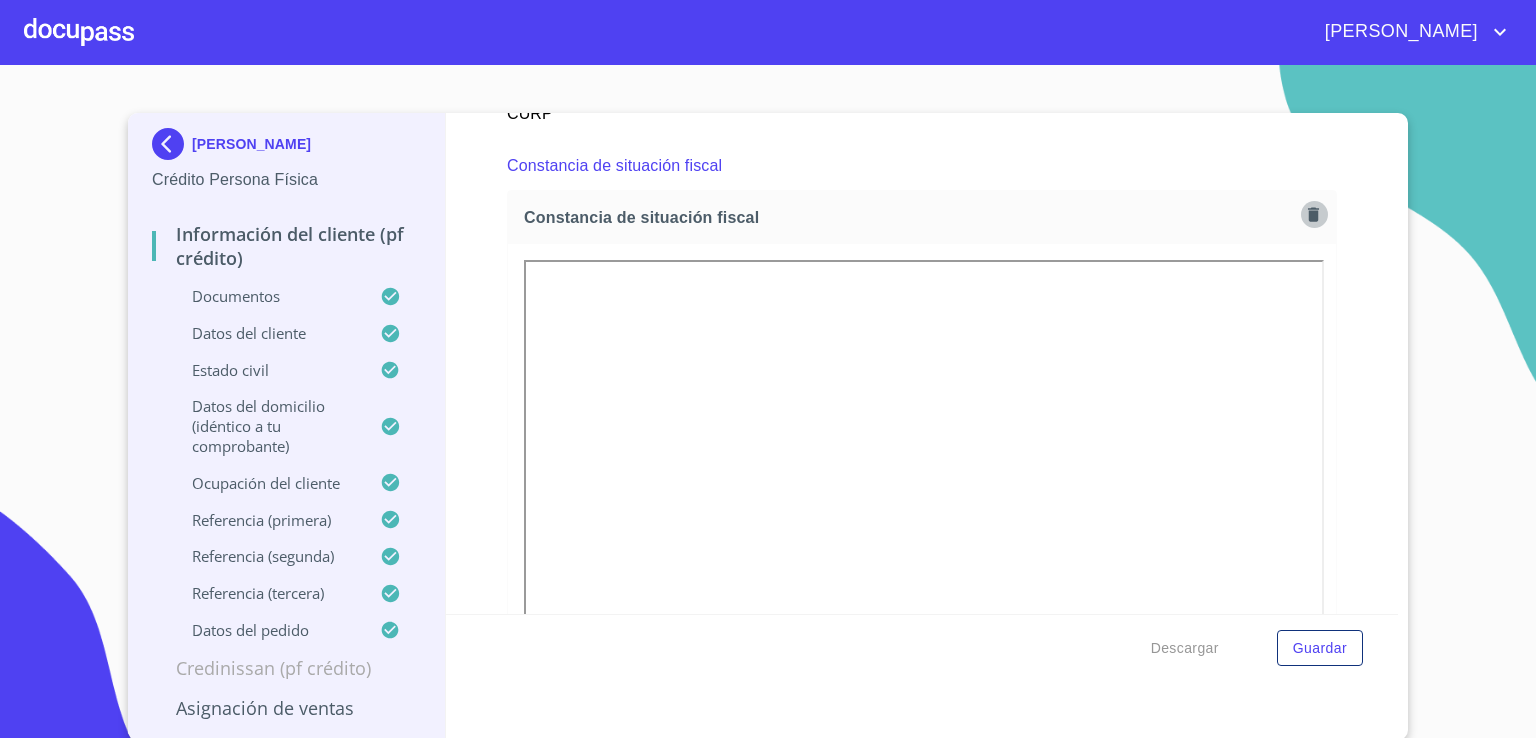 click 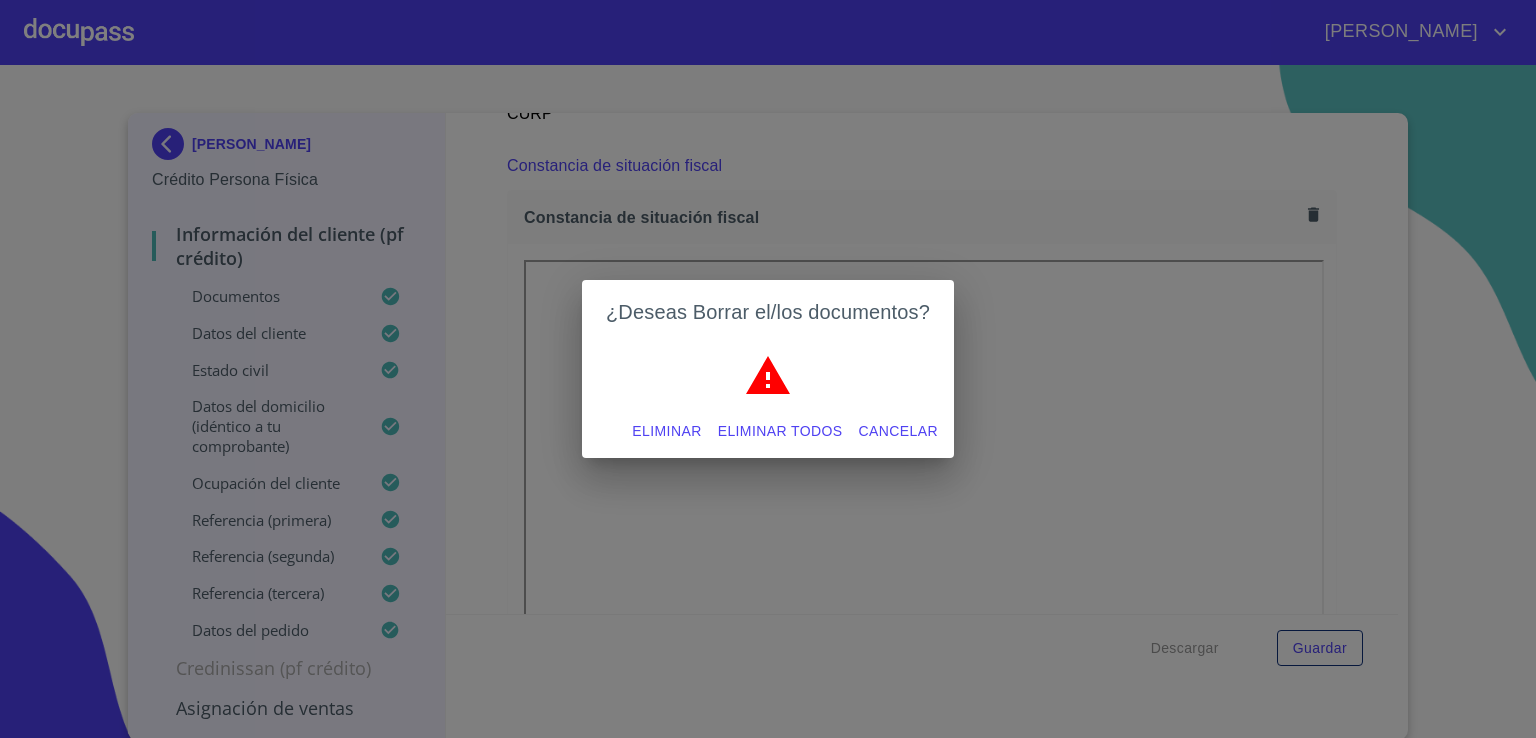 click on "Eliminar" at bounding box center (666, 431) 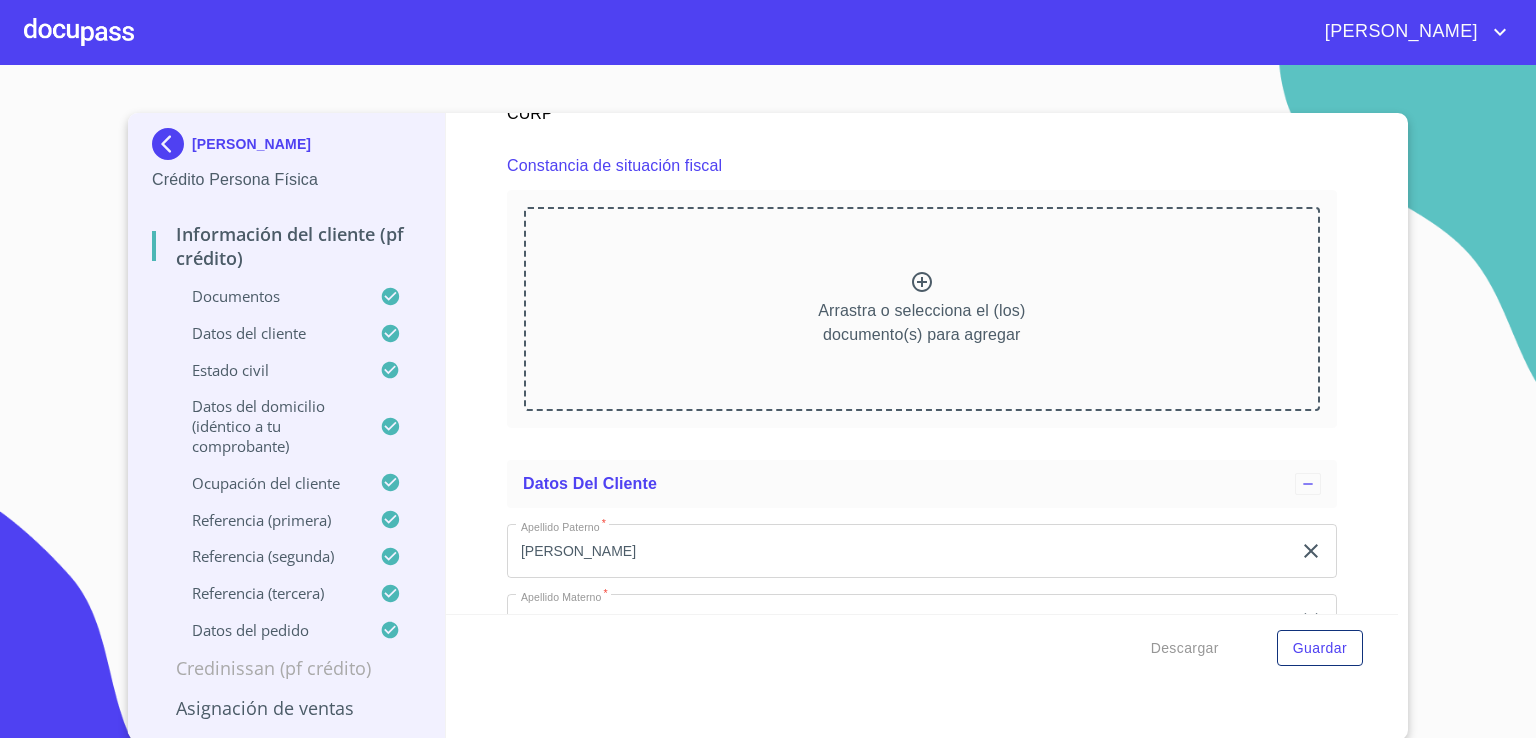 click 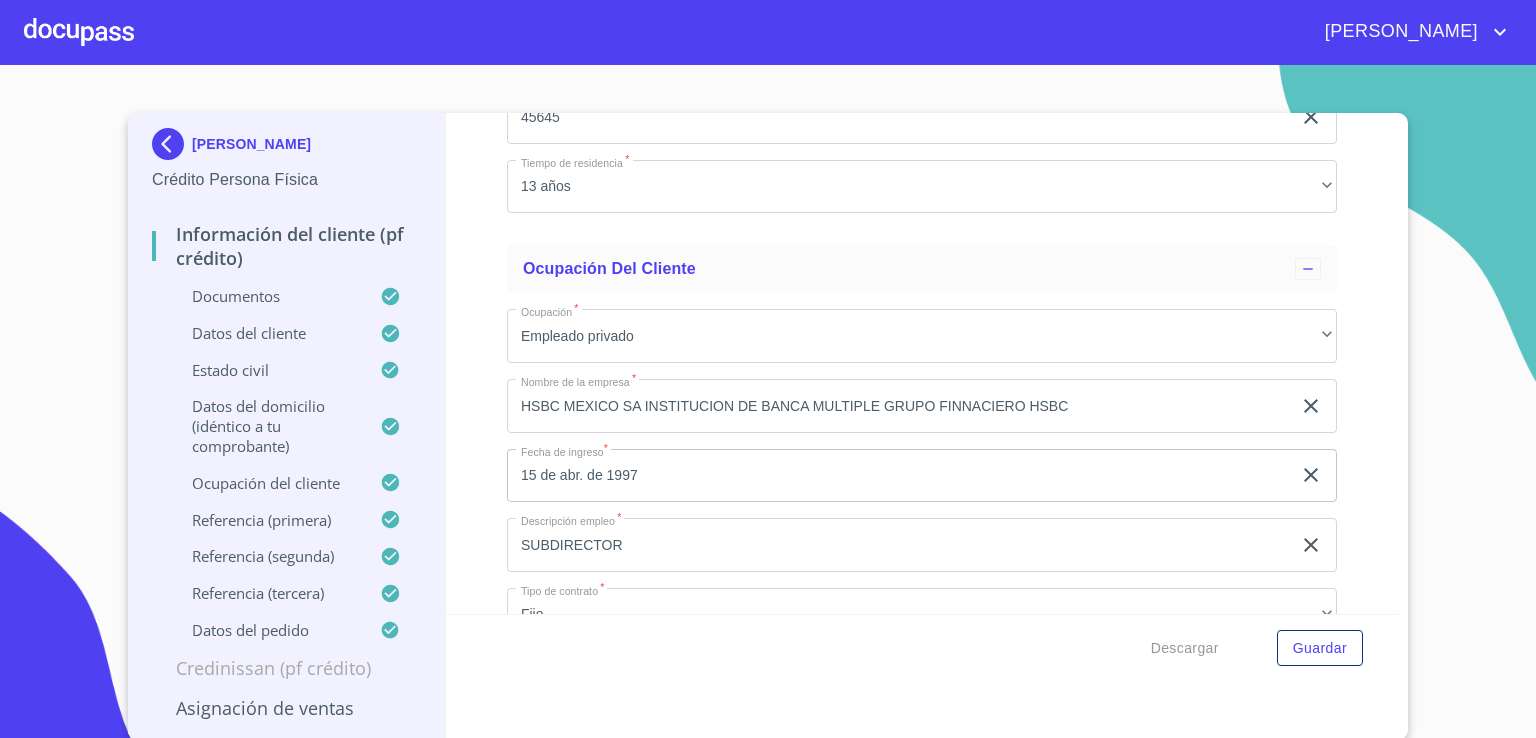 scroll, scrollTop: 8481, scrollLeft: 0, axis: vertical 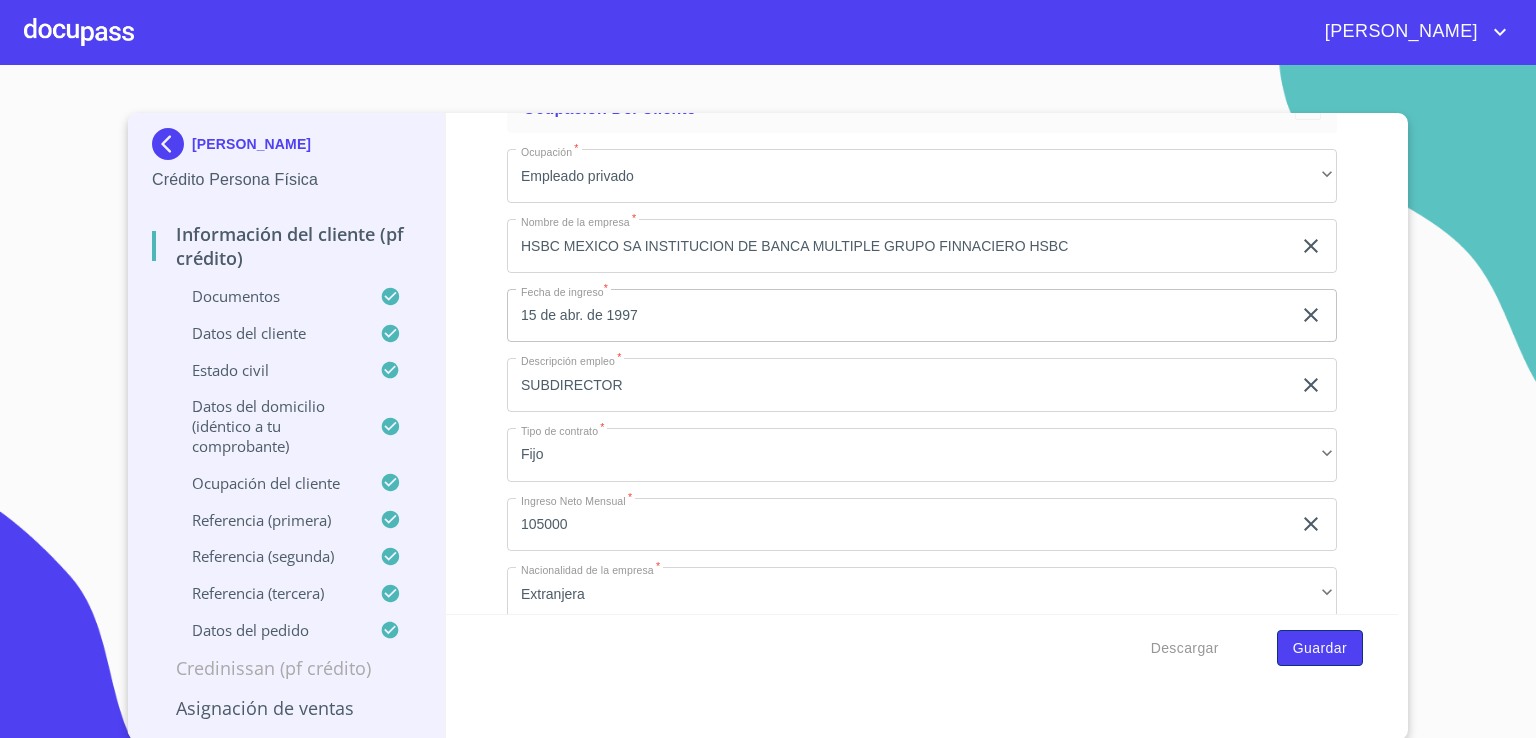 click on "Guardar" at bounding box center [1320, 648] 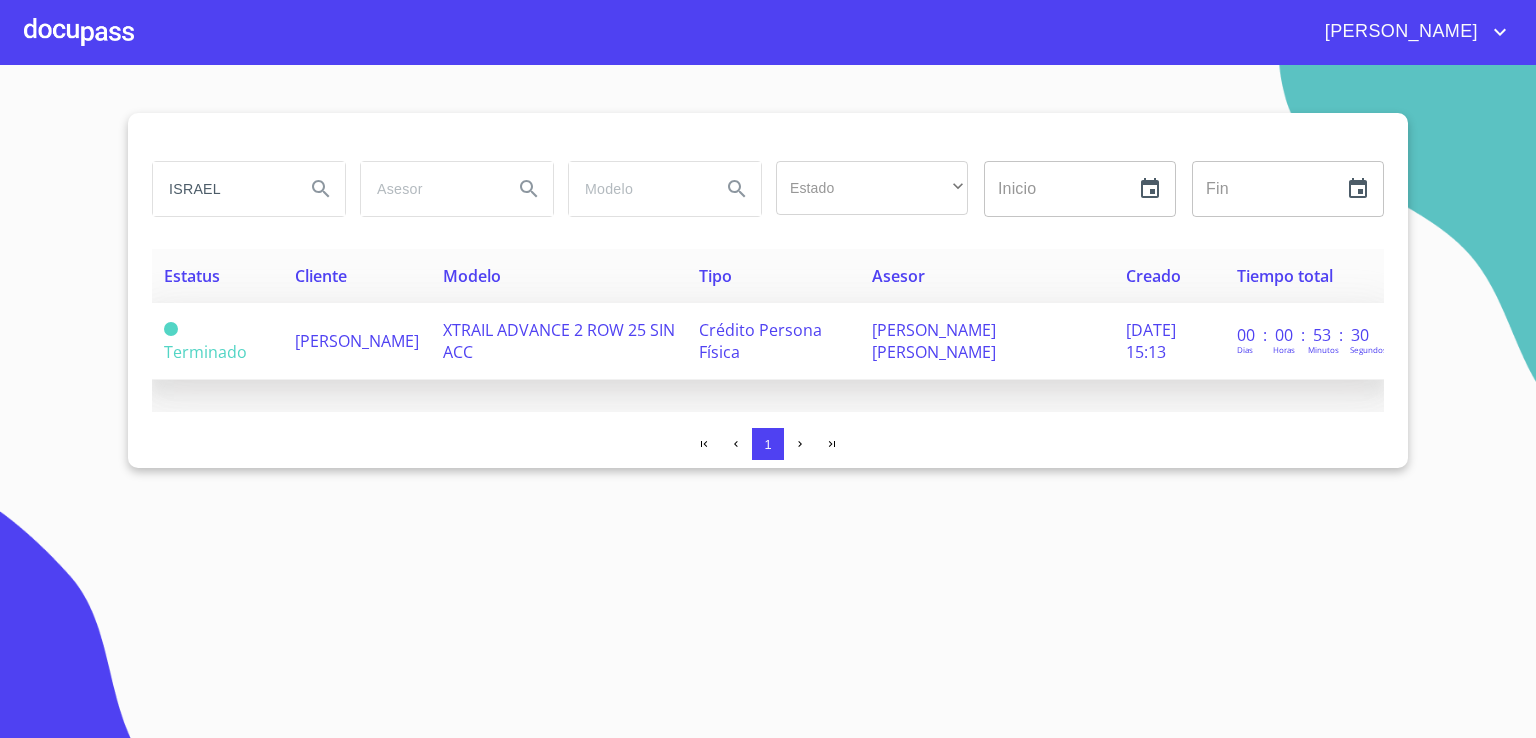 click on "XTRAIL ADVANCE 2 ROW 25 SIN ACC" at bounding box center (559, 341) 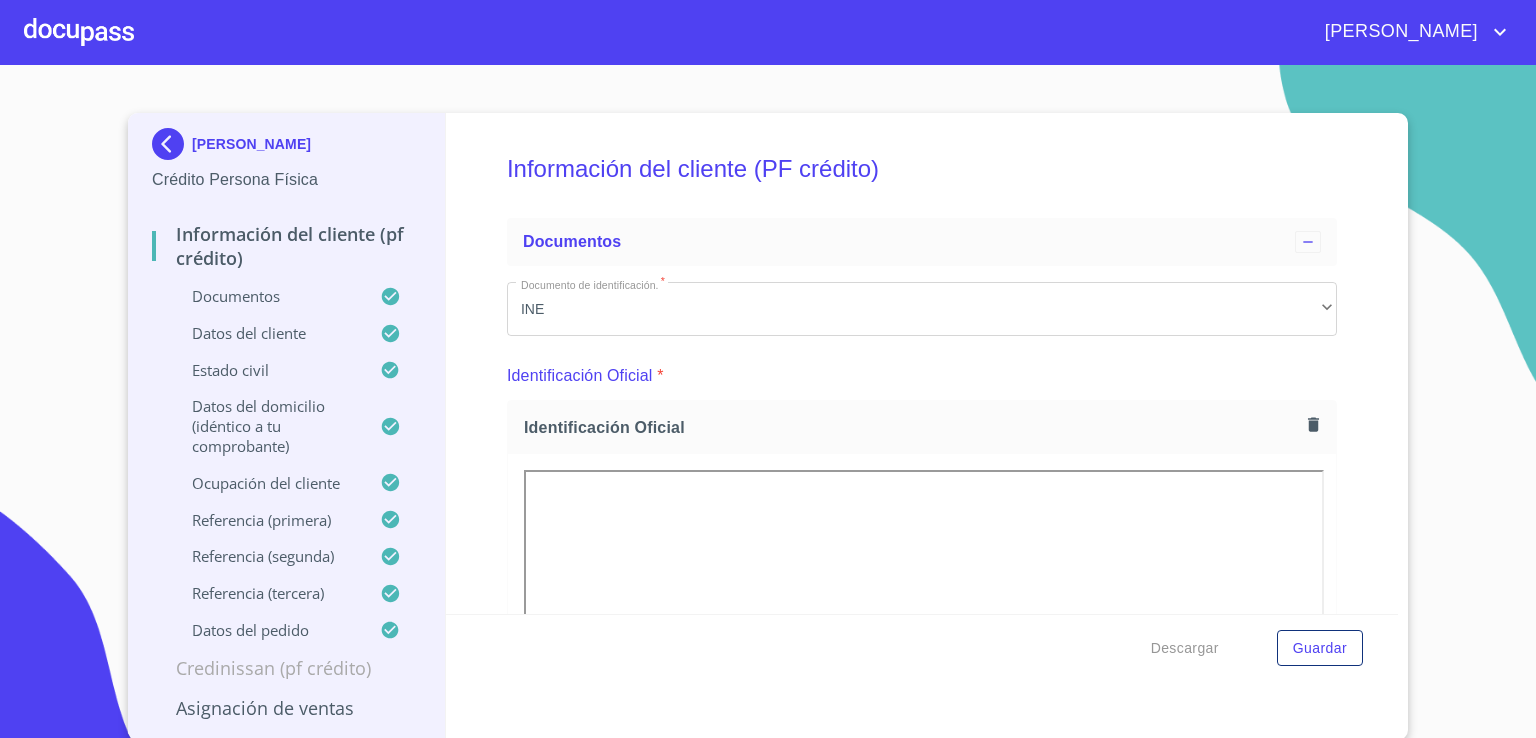 scroll, scrollTop: 5116, scrollLeft: 0, axis: vertical 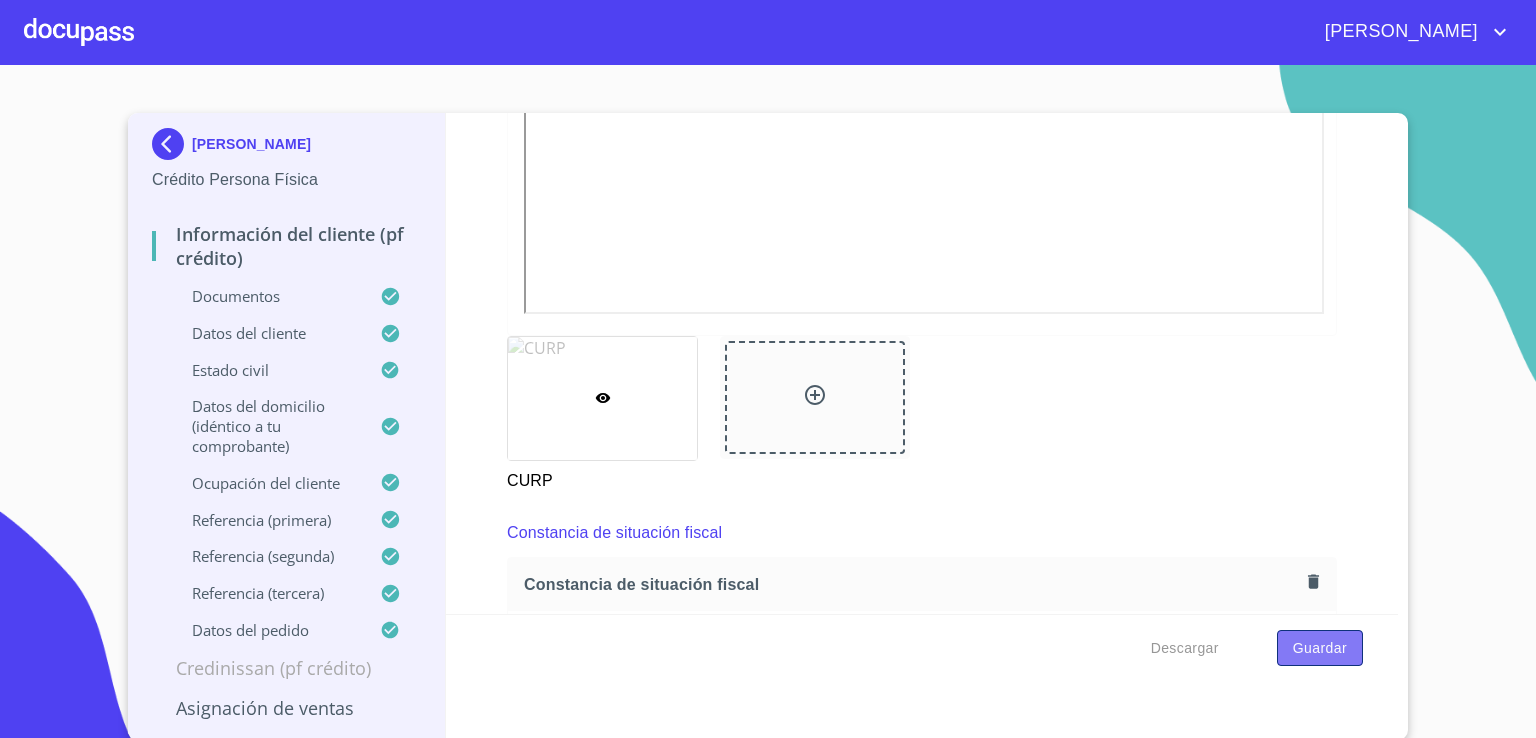 click on "Guardar" at bounding box center [1320, 648] 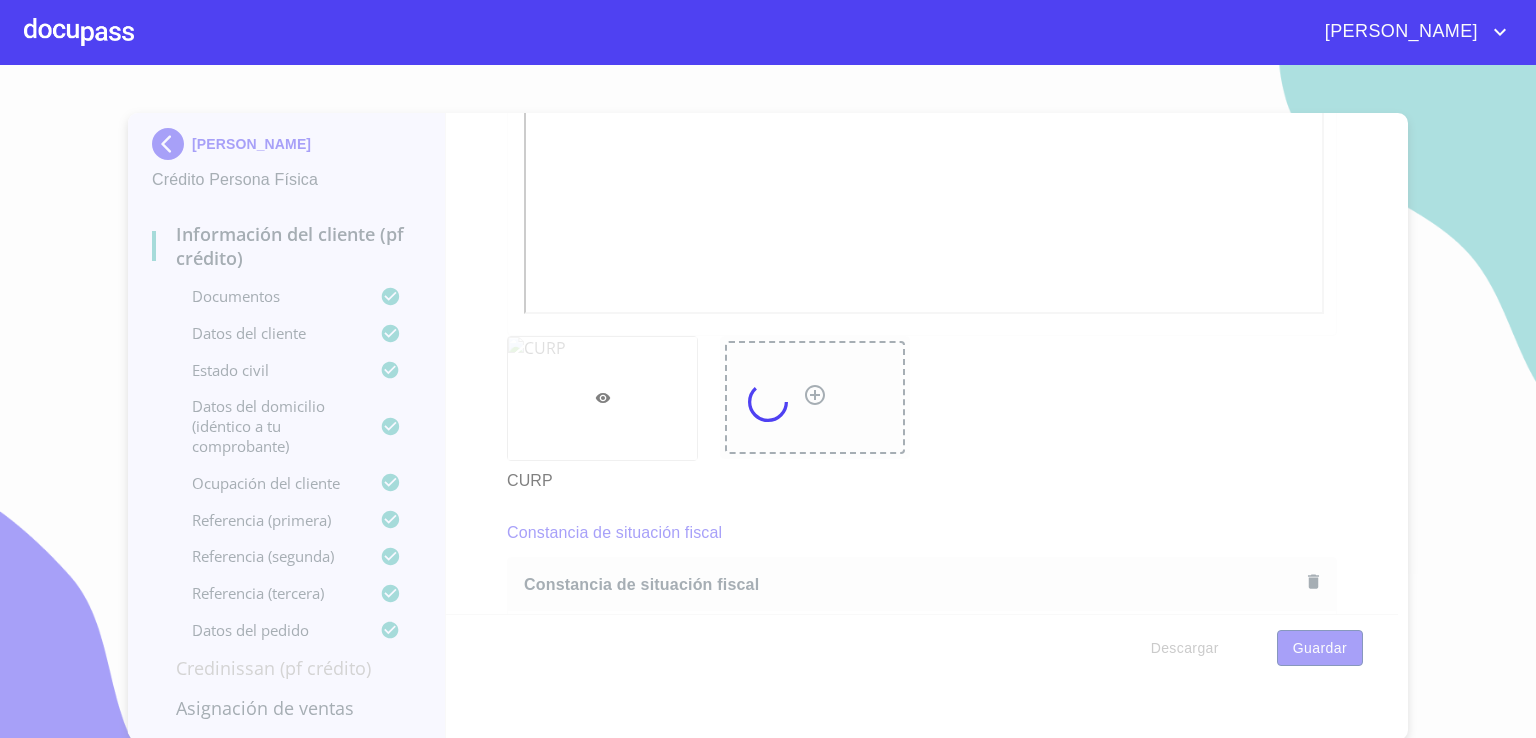 scroll, scrollTop: 11607, scrollLeft: 0, axis: vertical 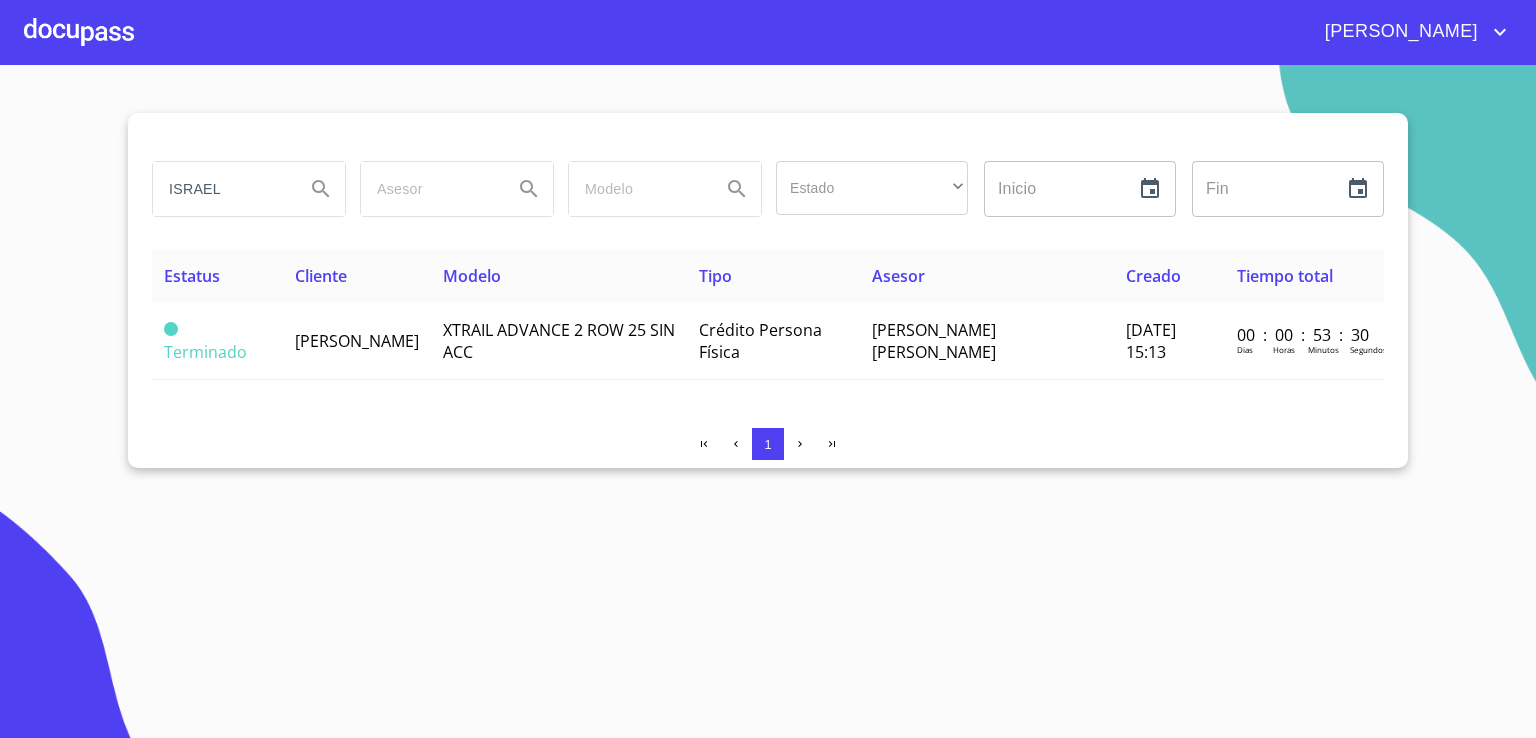 click at bounding box center (79, 32) 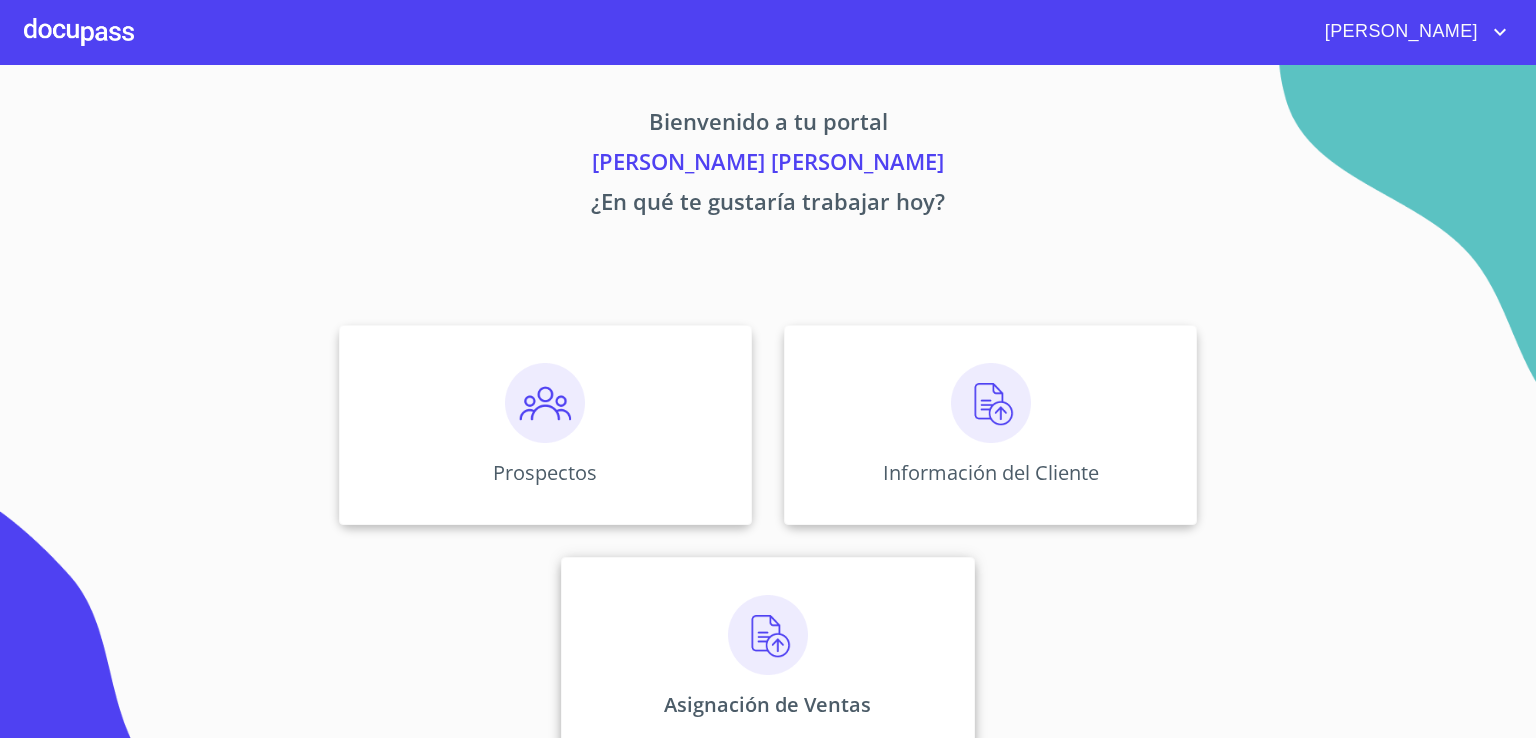 click at bounding box center (768, 635) 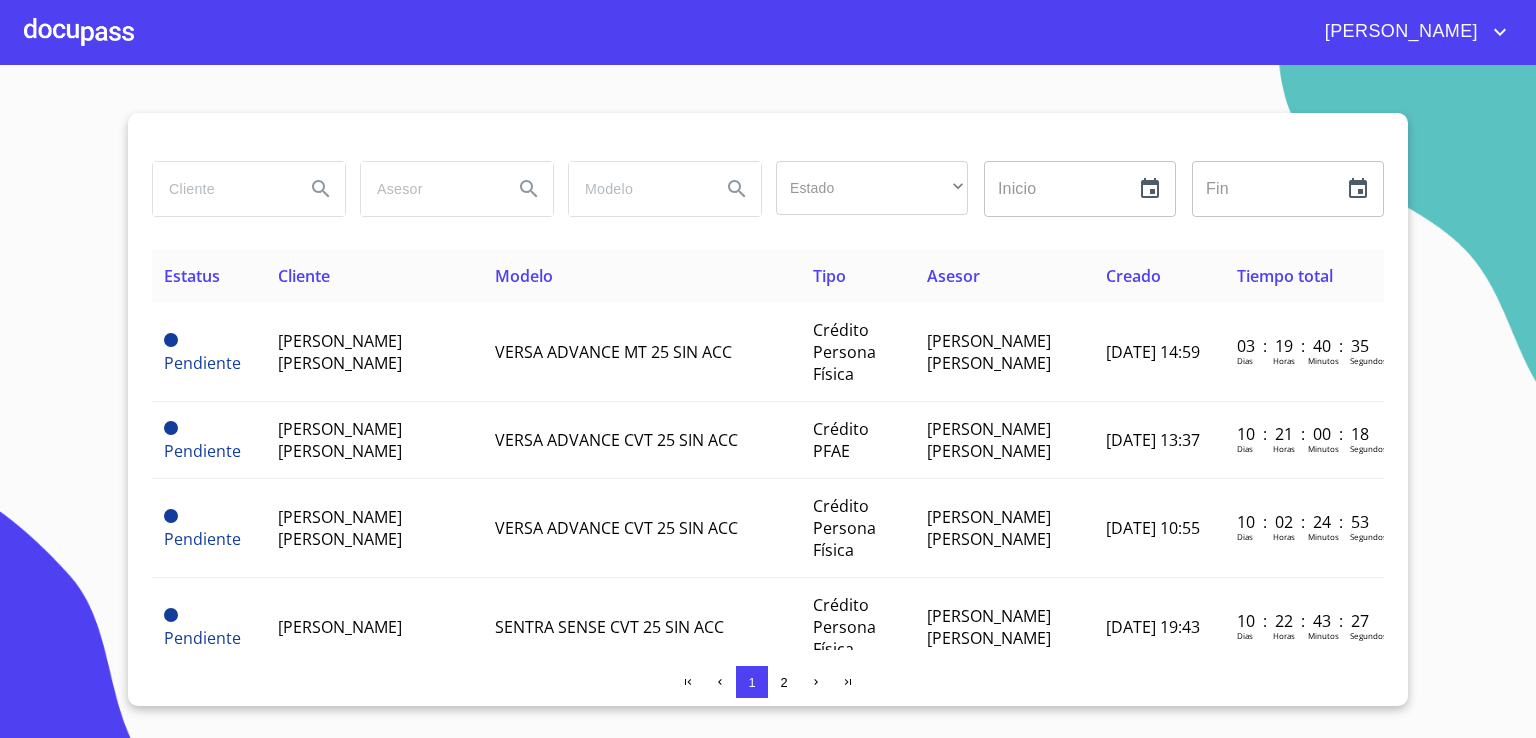 click at bounding box center [221, 189] 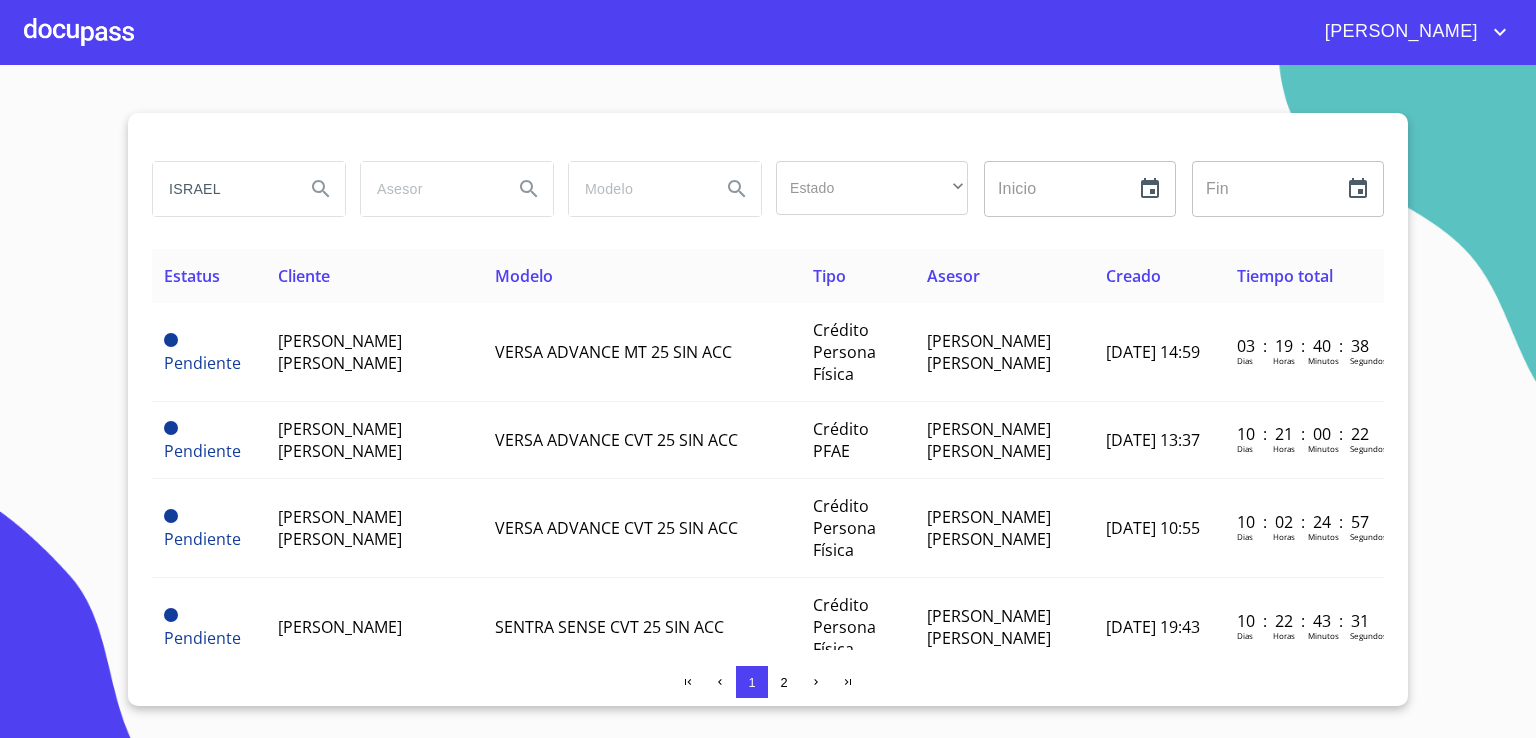 type on "ISRAEL" 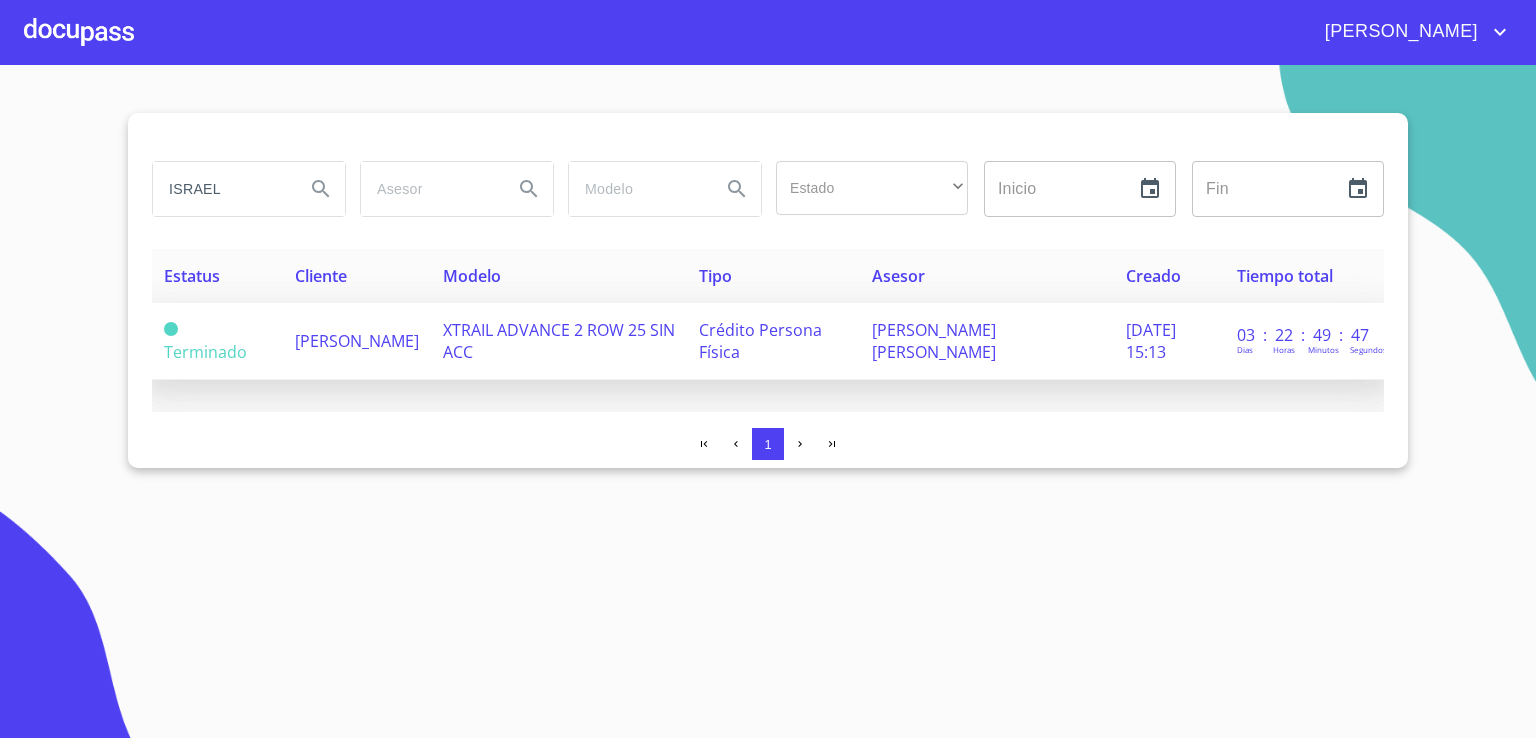 click on "XTRAIL ADVANCE 2 ROW 25 SIN ACC" at bounding box center [559, 341] 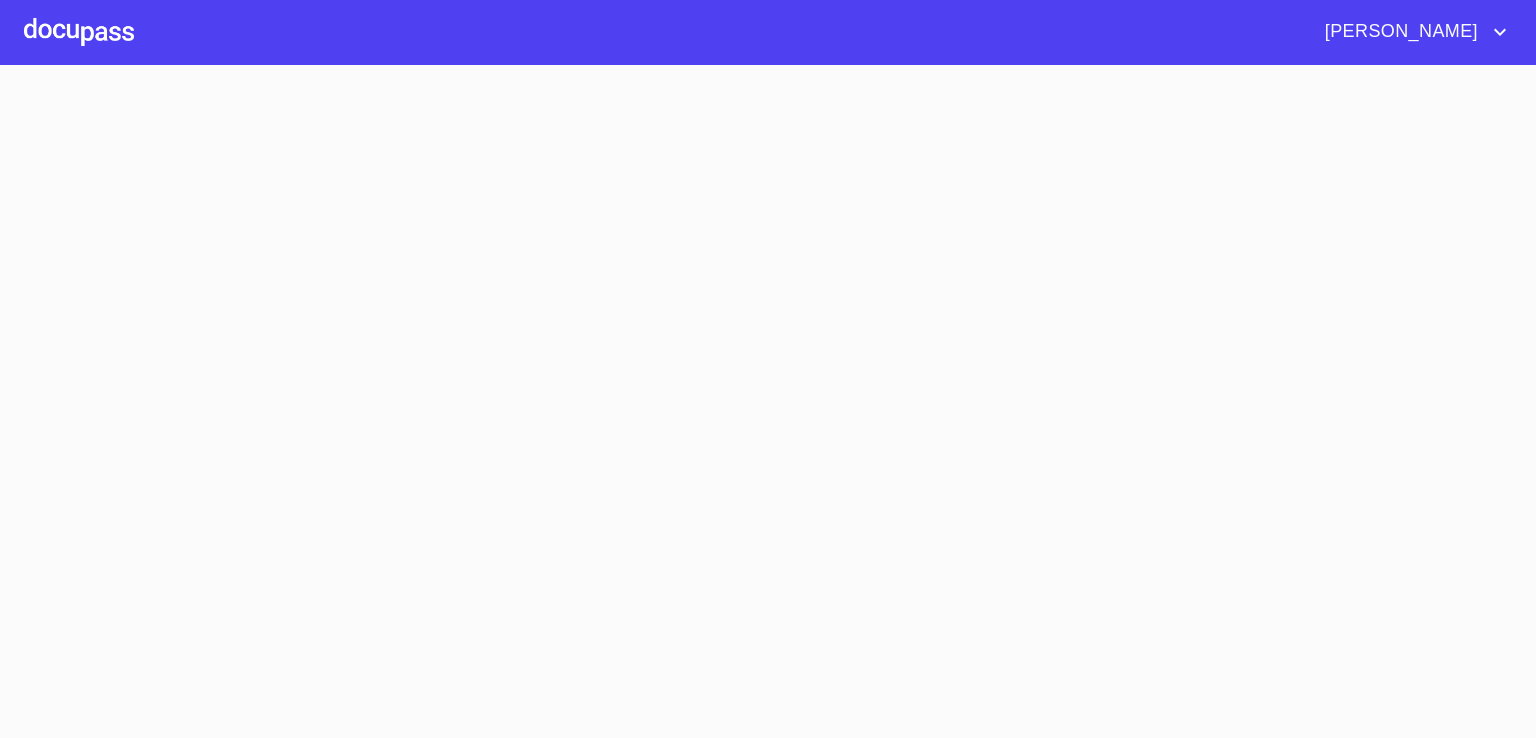 click at bounding box center [768, 401] 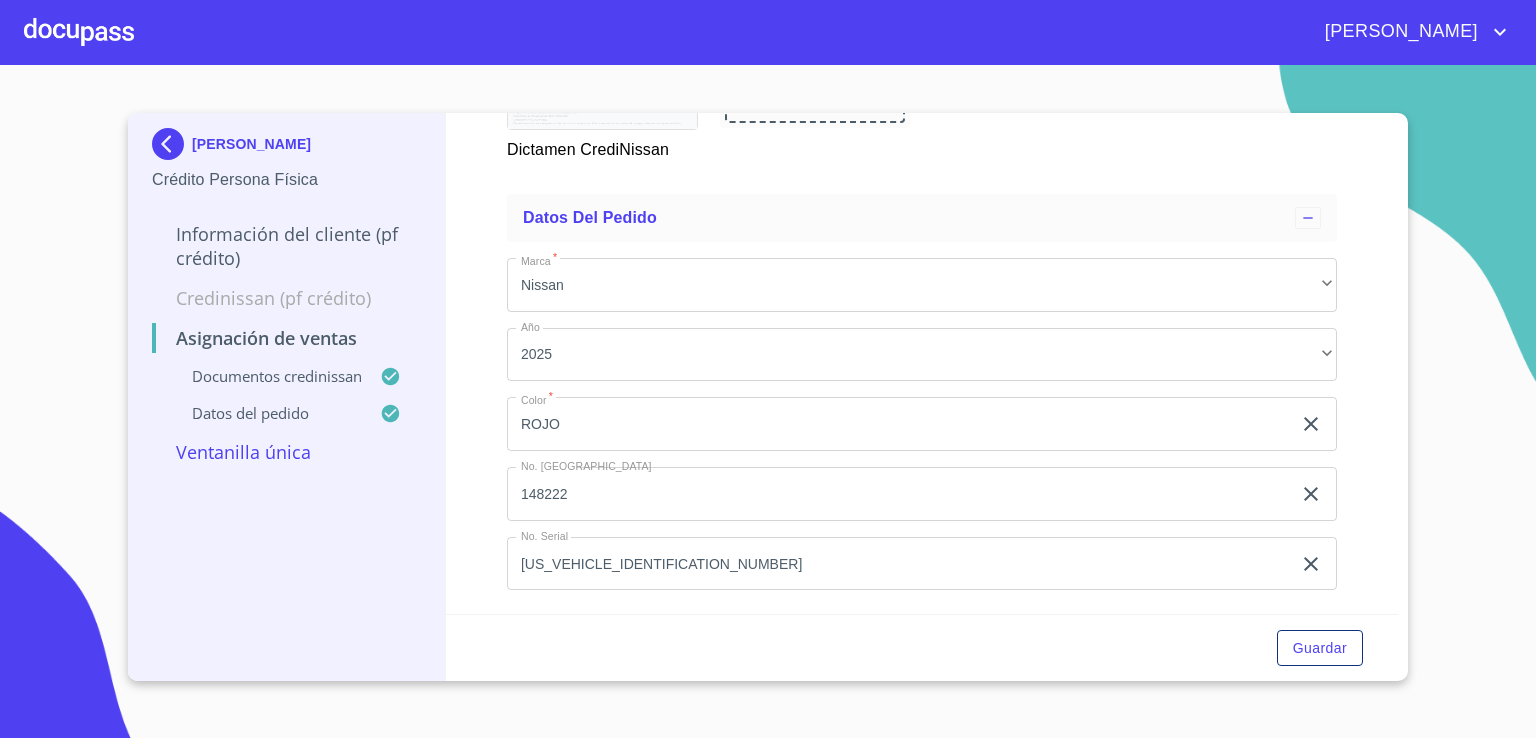 scroll, scrollTop: 1375, scrollLeft: 0, axis: vertical 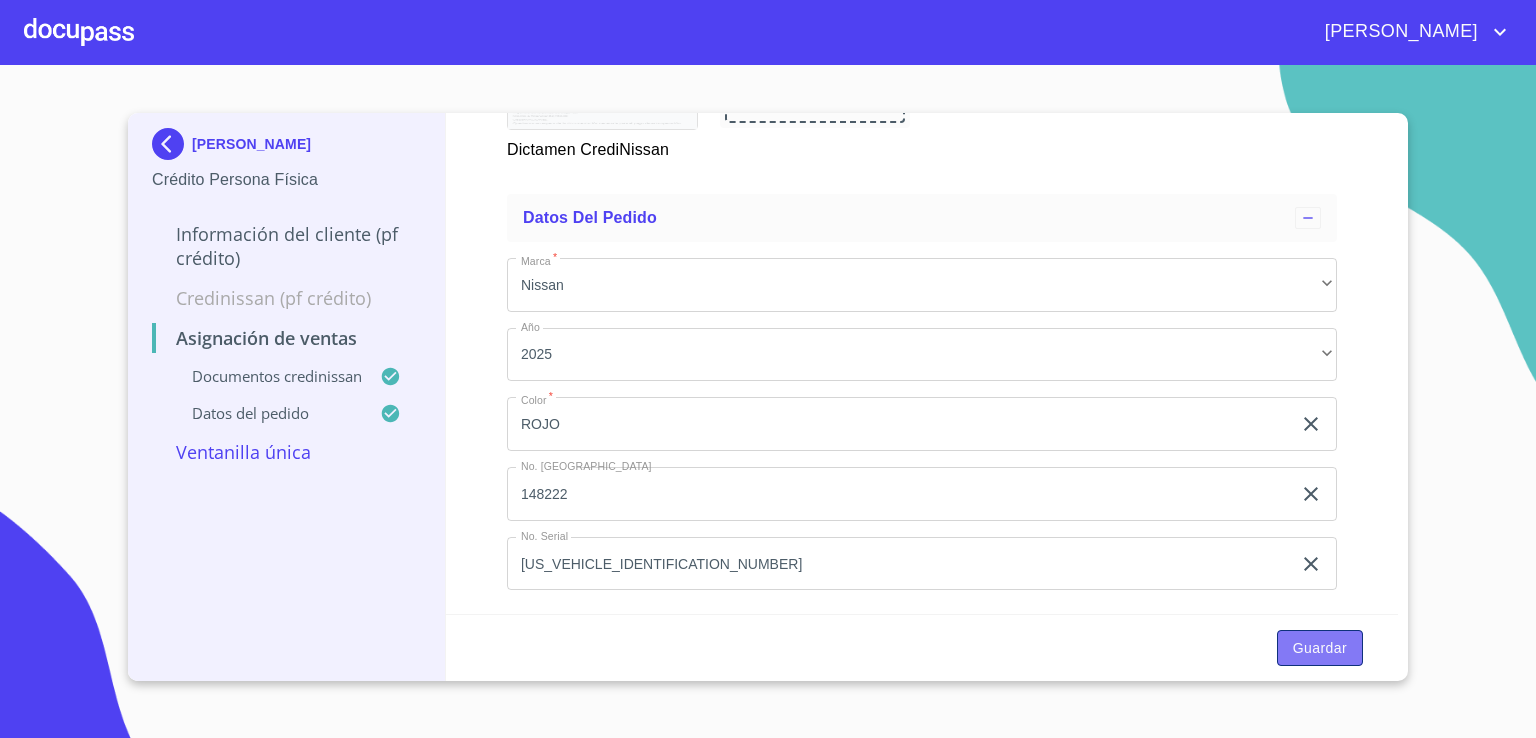 click on "Guardar" at bounding box center (1320, 648) 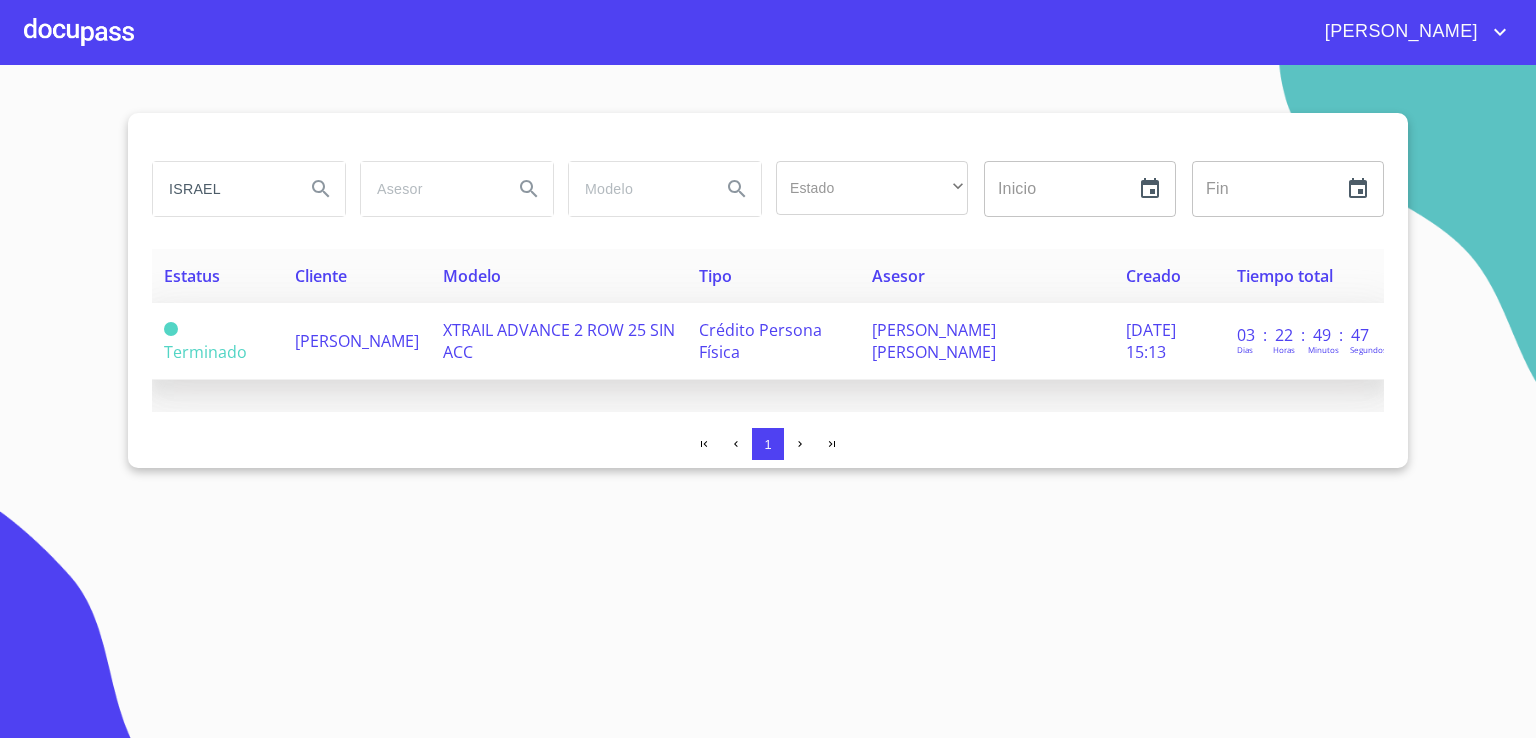 click on "FERNANDO ALEJANDRO VELÁZQUEZ GARCÍA" at bounding box center [934, 341] 